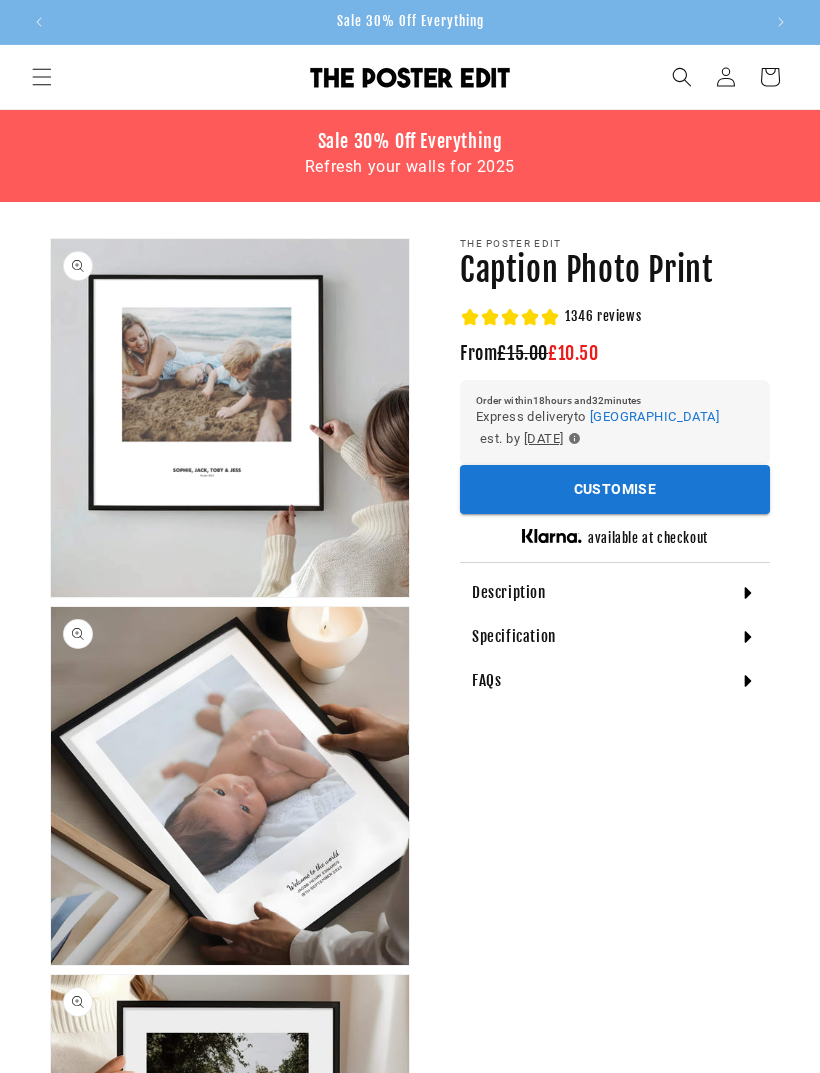 scroll, scrollTop: 29, scrollLeft: 0, axis: vertical 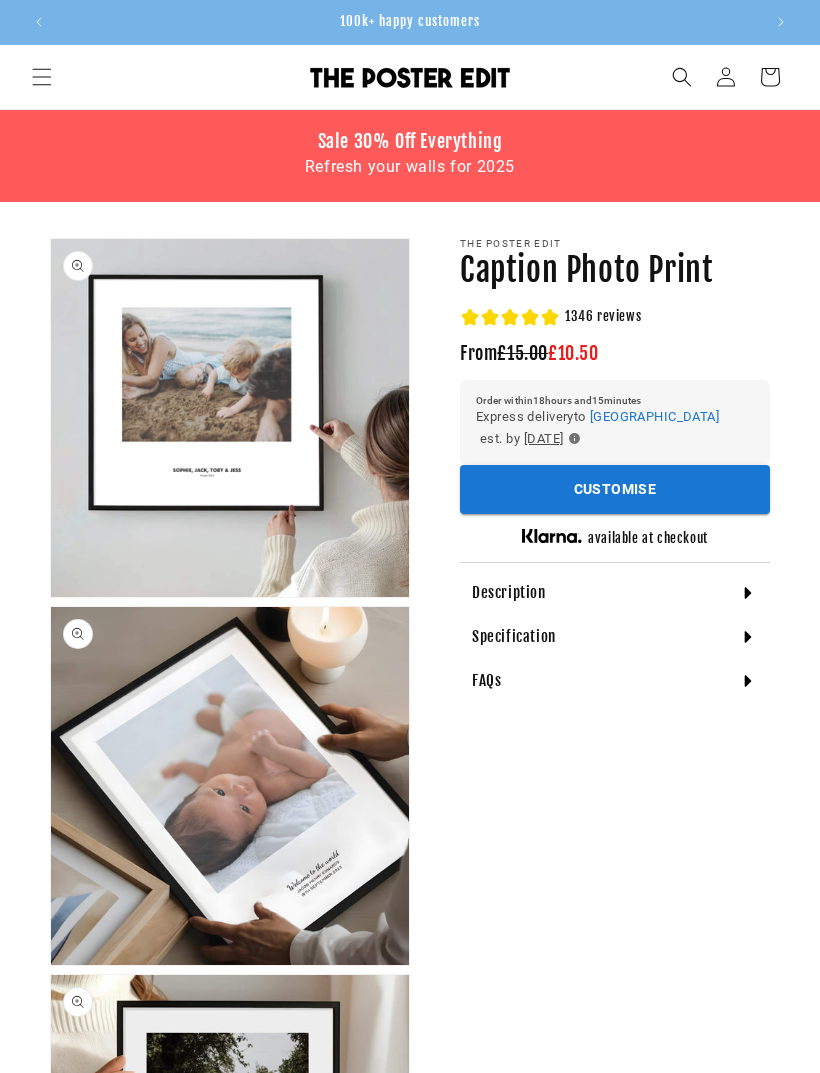 click on "Customise" at bounding box center (615, 489) 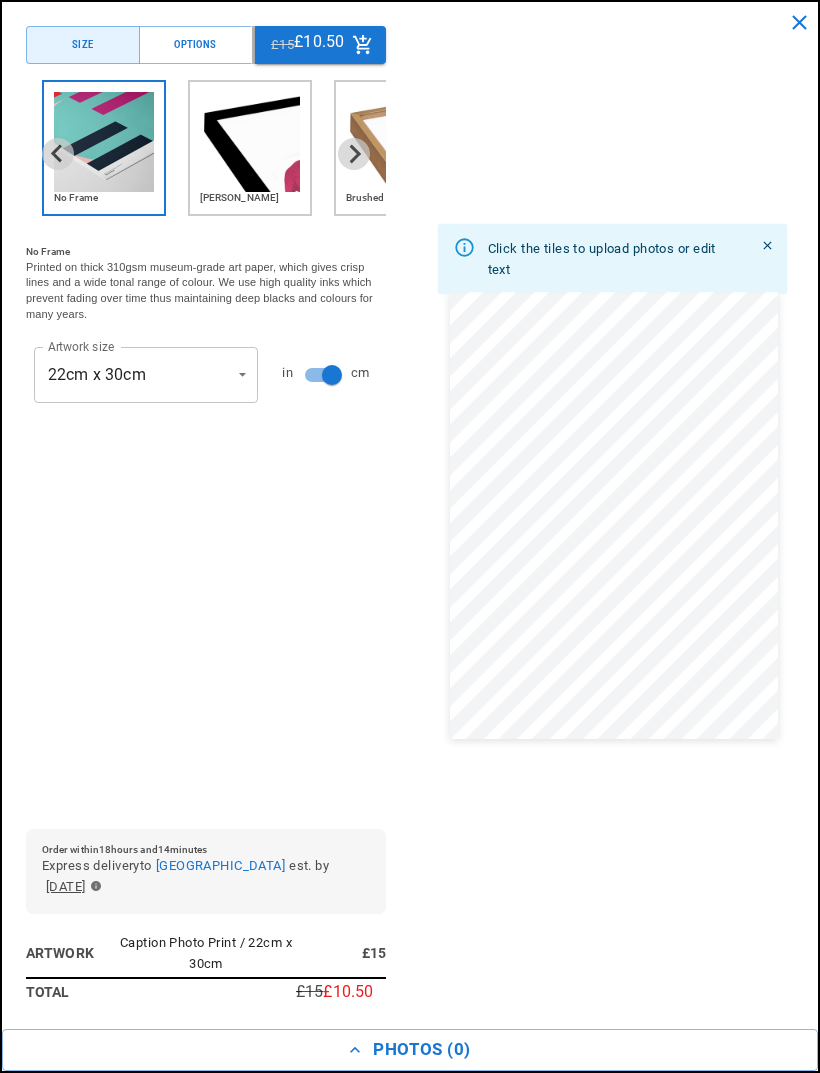 scroll, scrollTop: 0, scrollLeft: 706, axis: horizontal 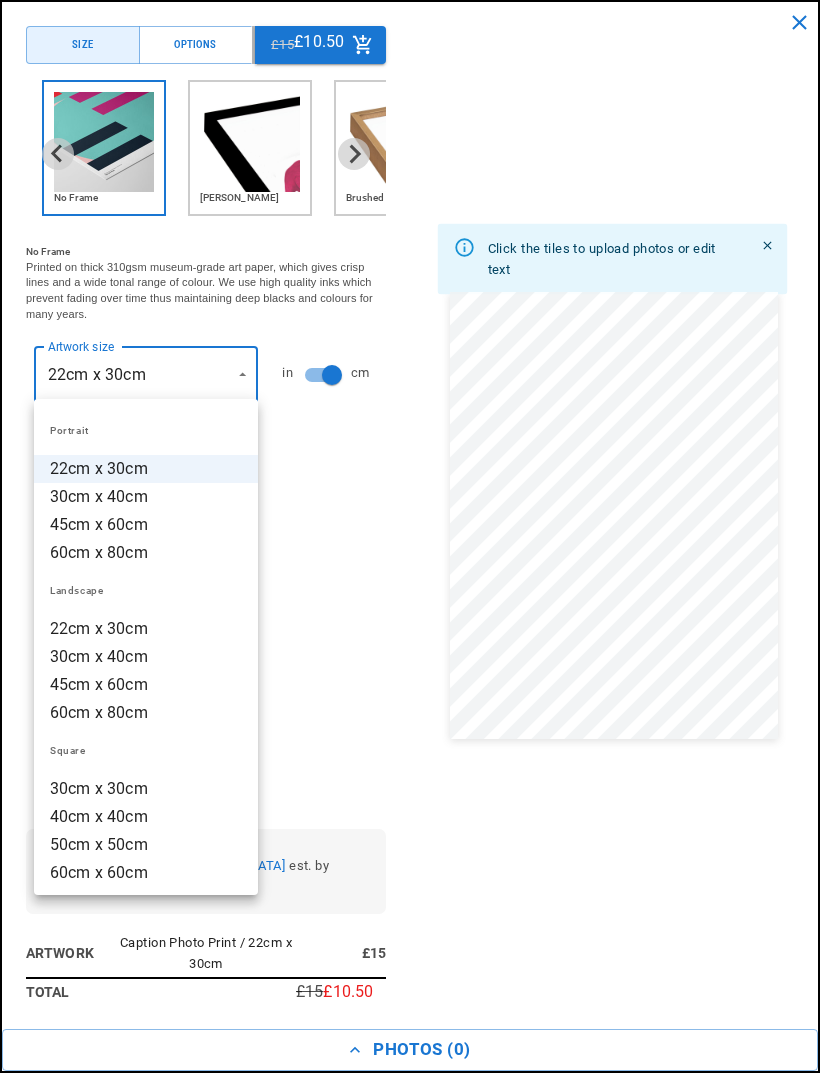 click on "30cm x 30cm" at bounding box center [146, 789] 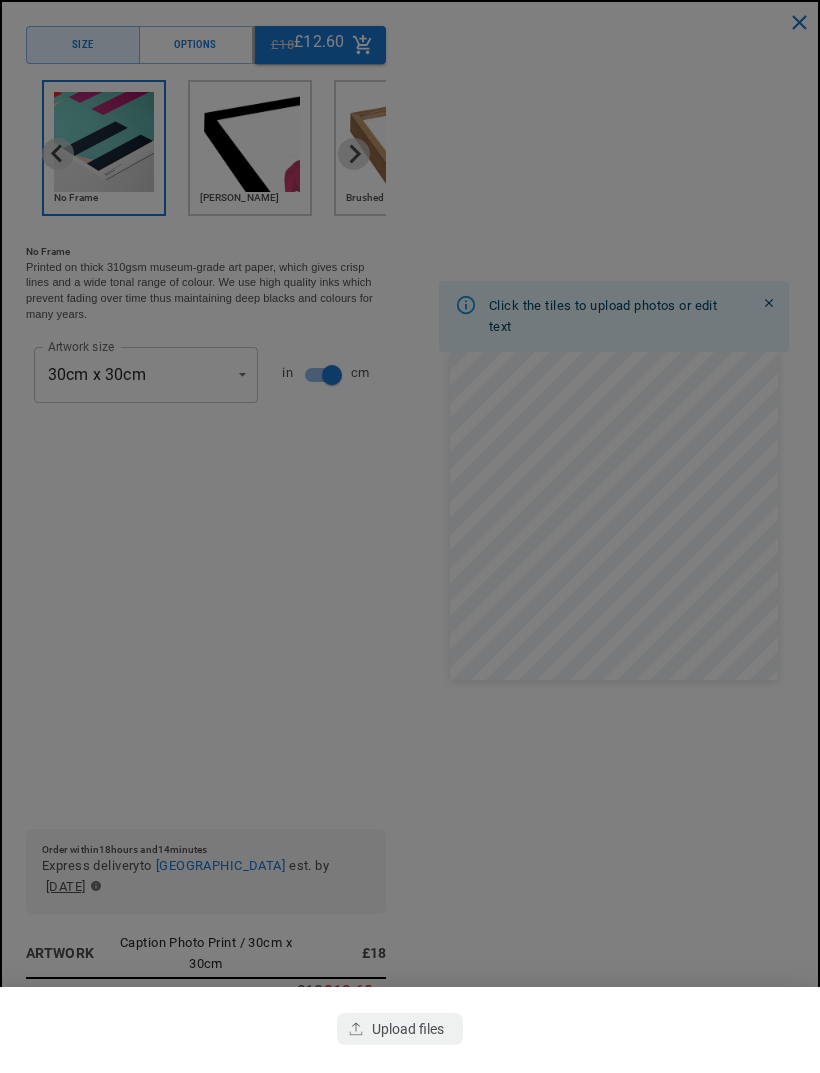 scroll, scrollTop: 0, scrollLeft: 706, axis: horizontal 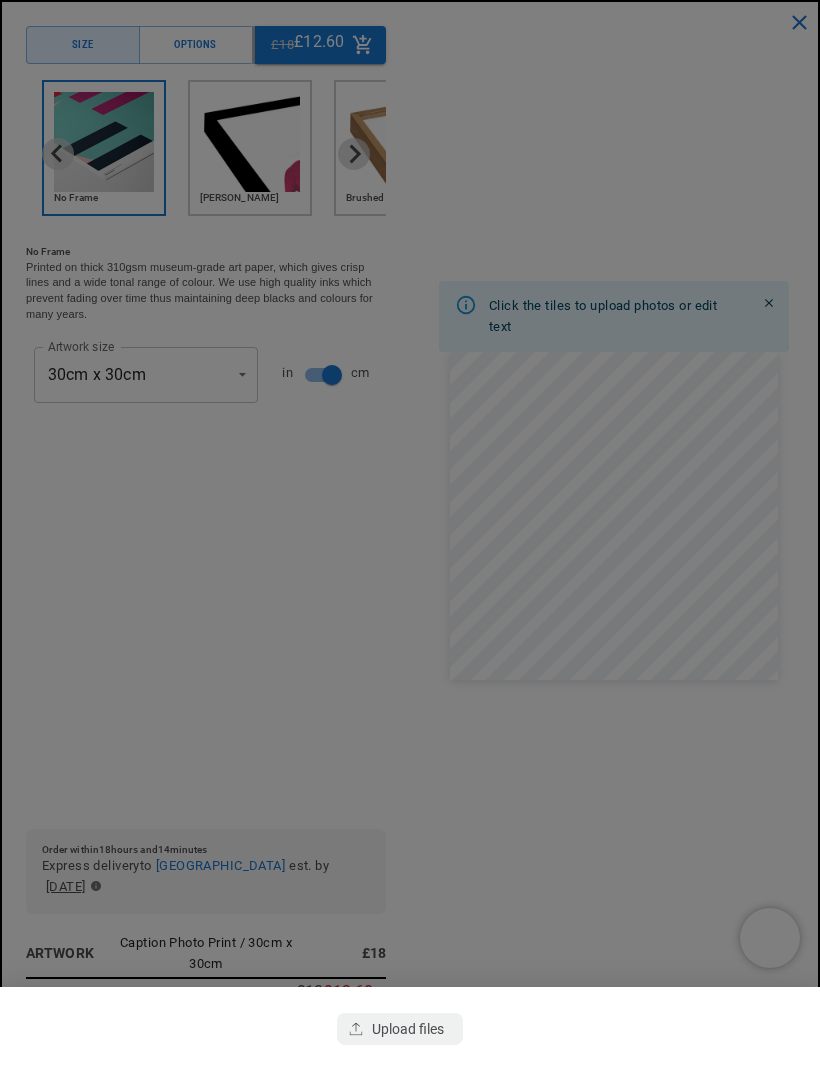 click at bounding box center (410, 536) 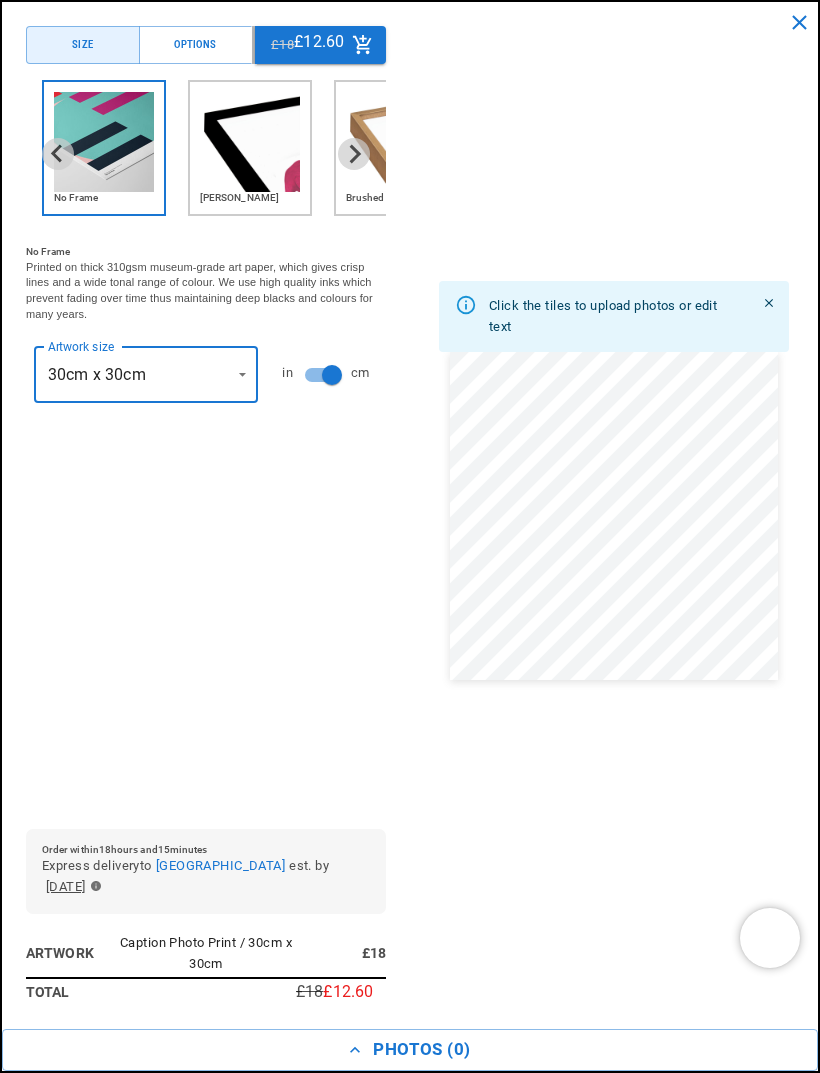 scroll, scrollTop: 0, scrollLeft: 1412, axis: horizontal 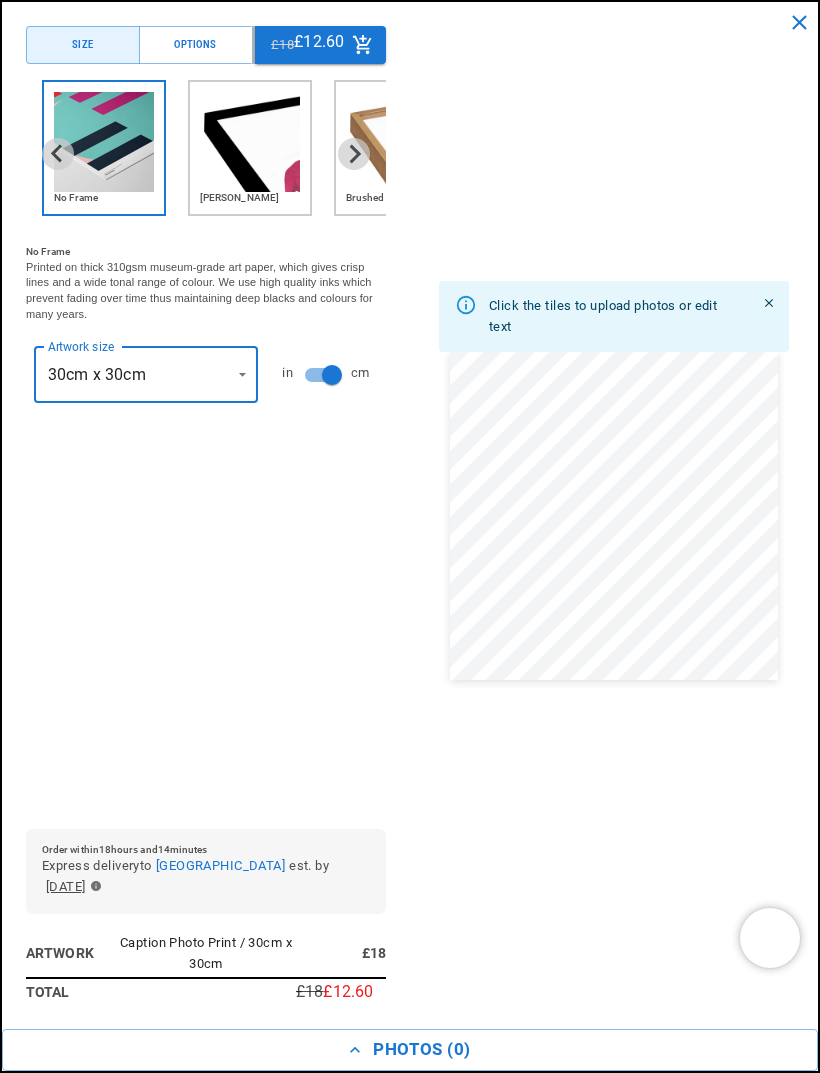click on "Click the tiles to upload photos or edit text" at bounding box center [603, 316] 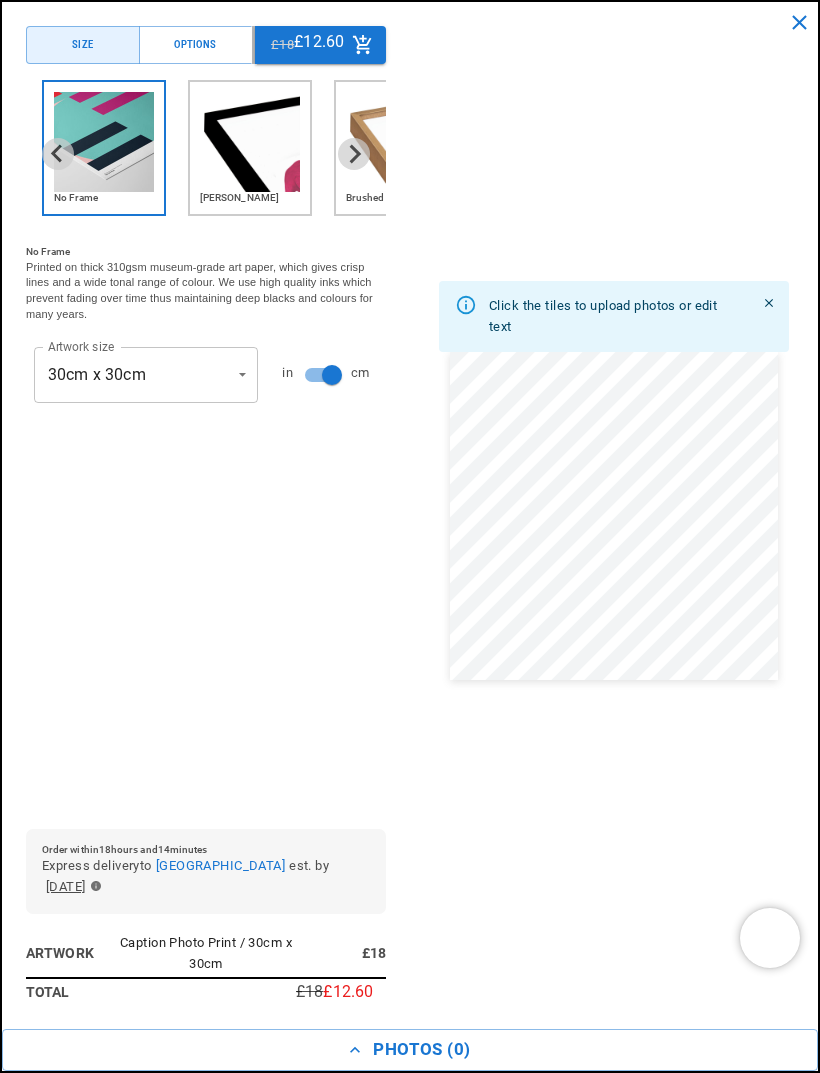 scroll, scrollTop: 0, scrollLeft: 0, axis: both 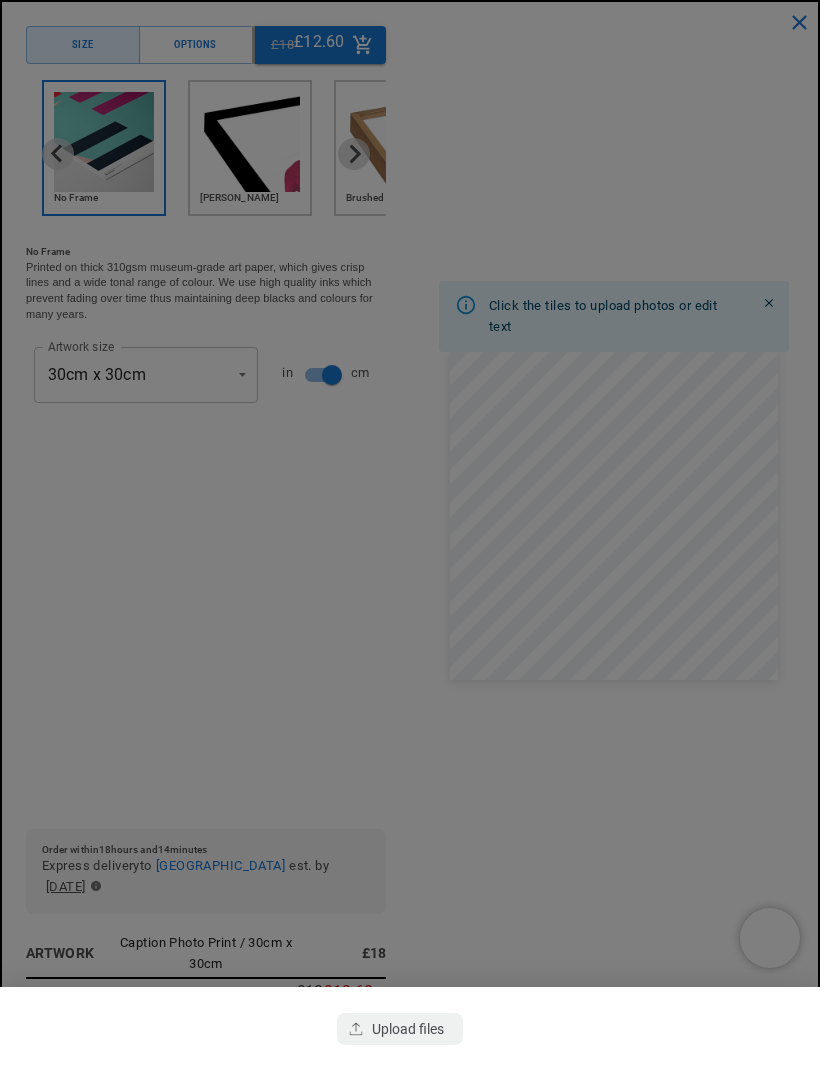 click 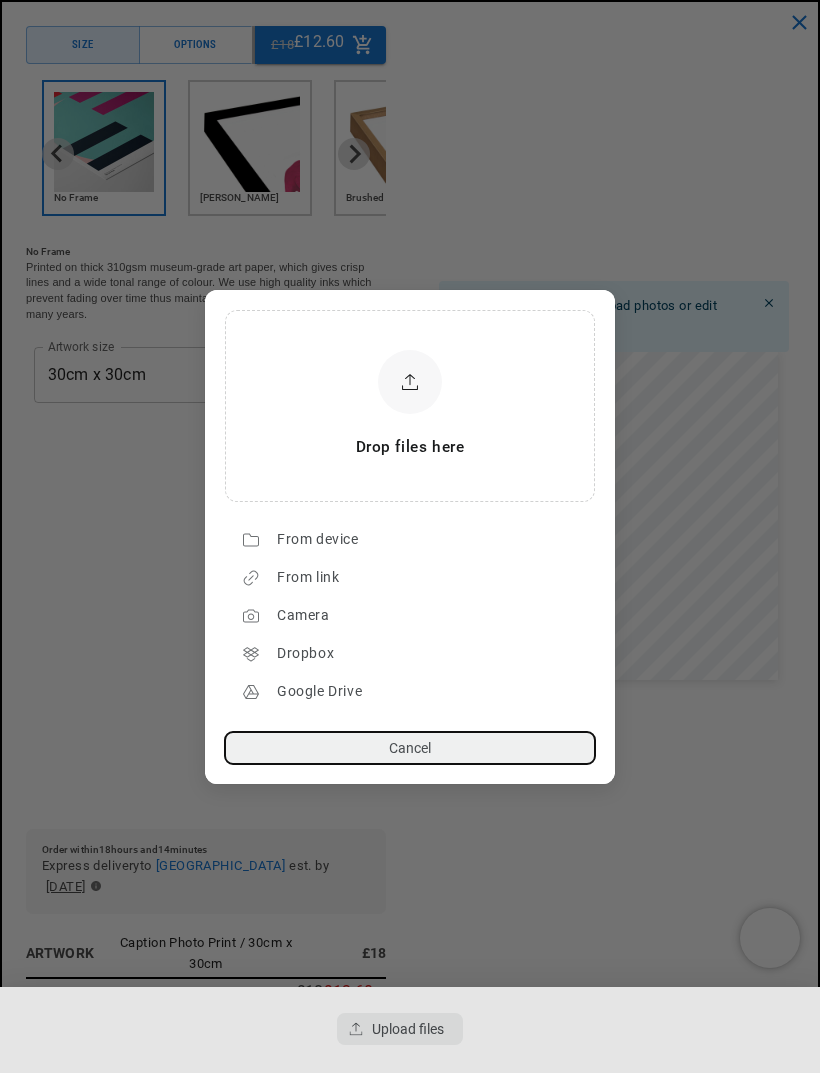 click on "From device" 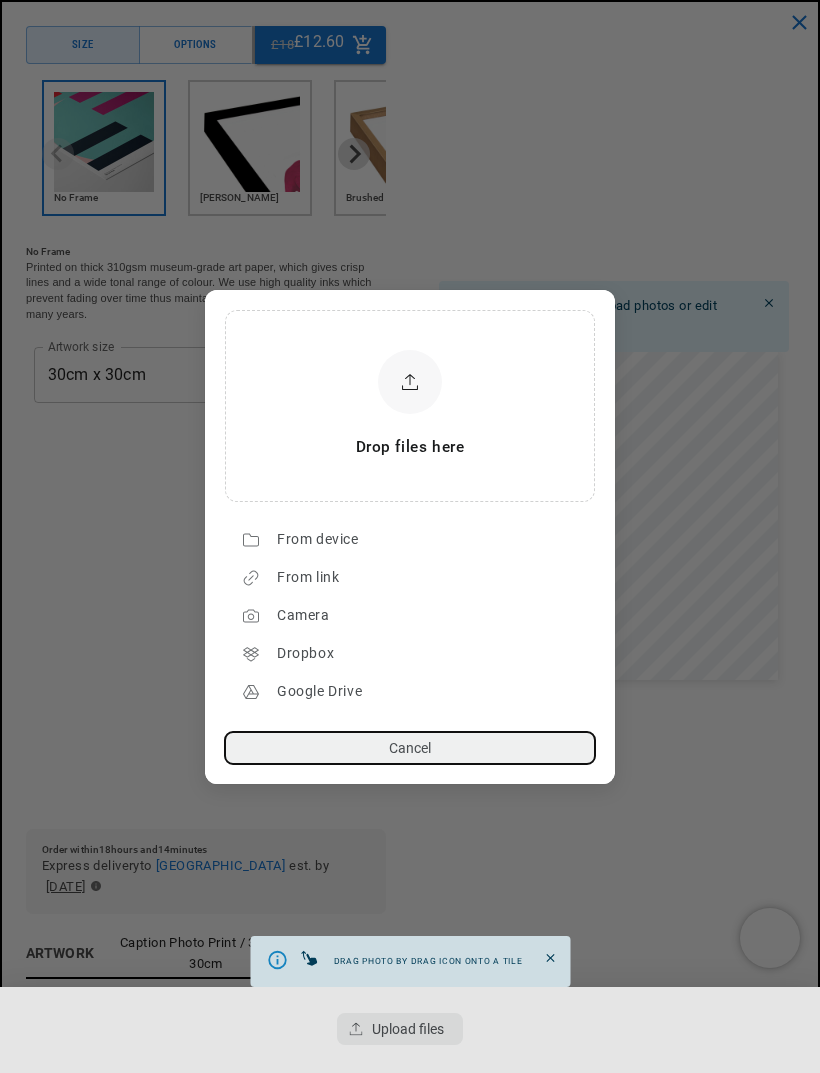 scroll, scrollTop: 0, scrollLeft: 1412, axis: horizontal 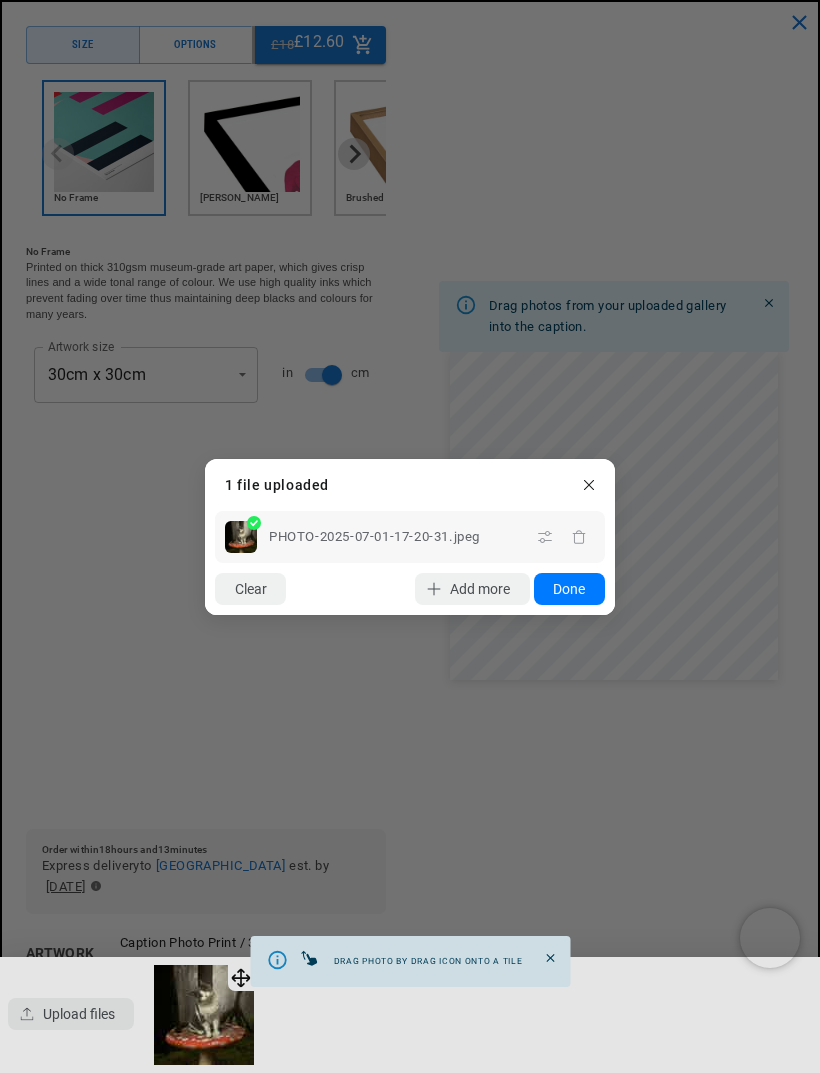 click on "Done" 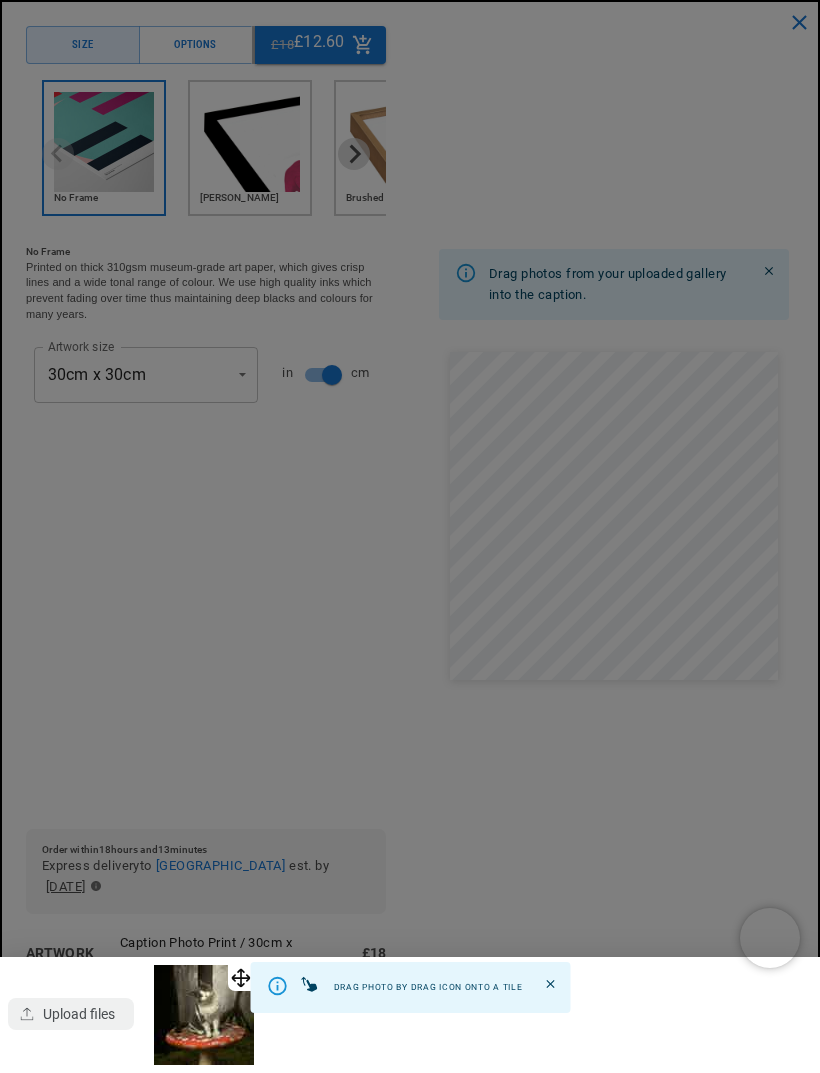 scroll, scrollTop: 223, scrollLeft: 0, axis: vertical 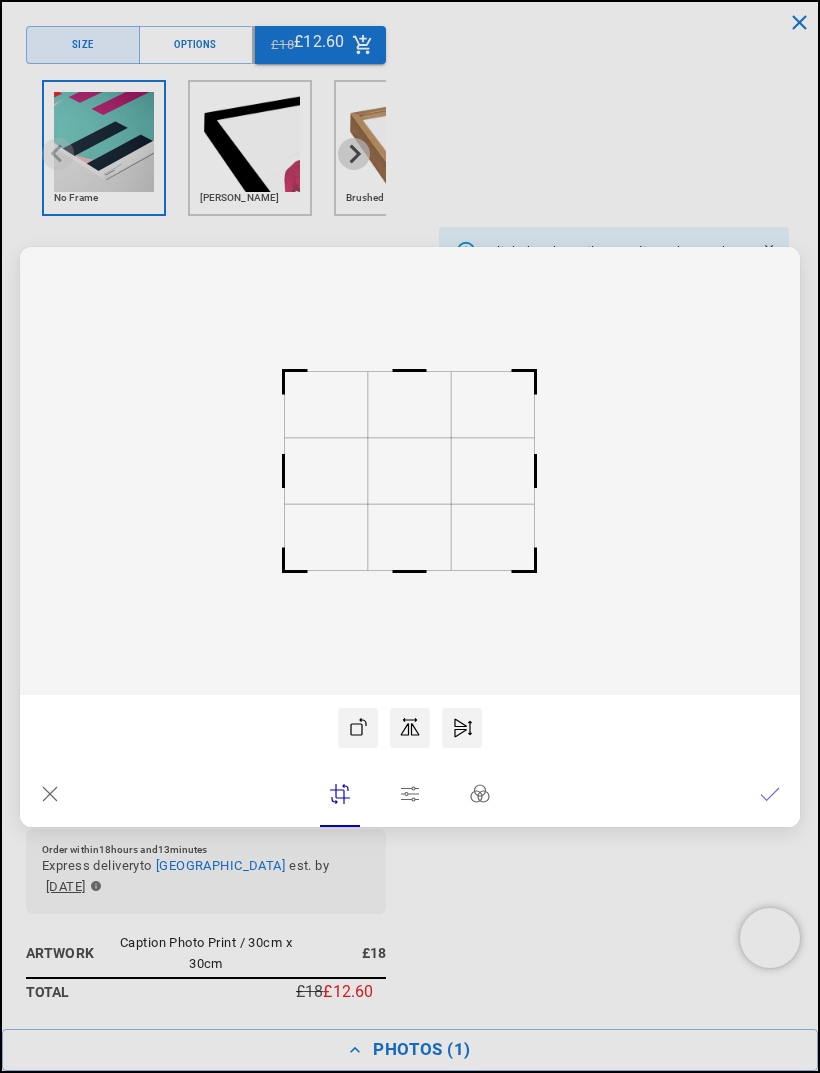 type 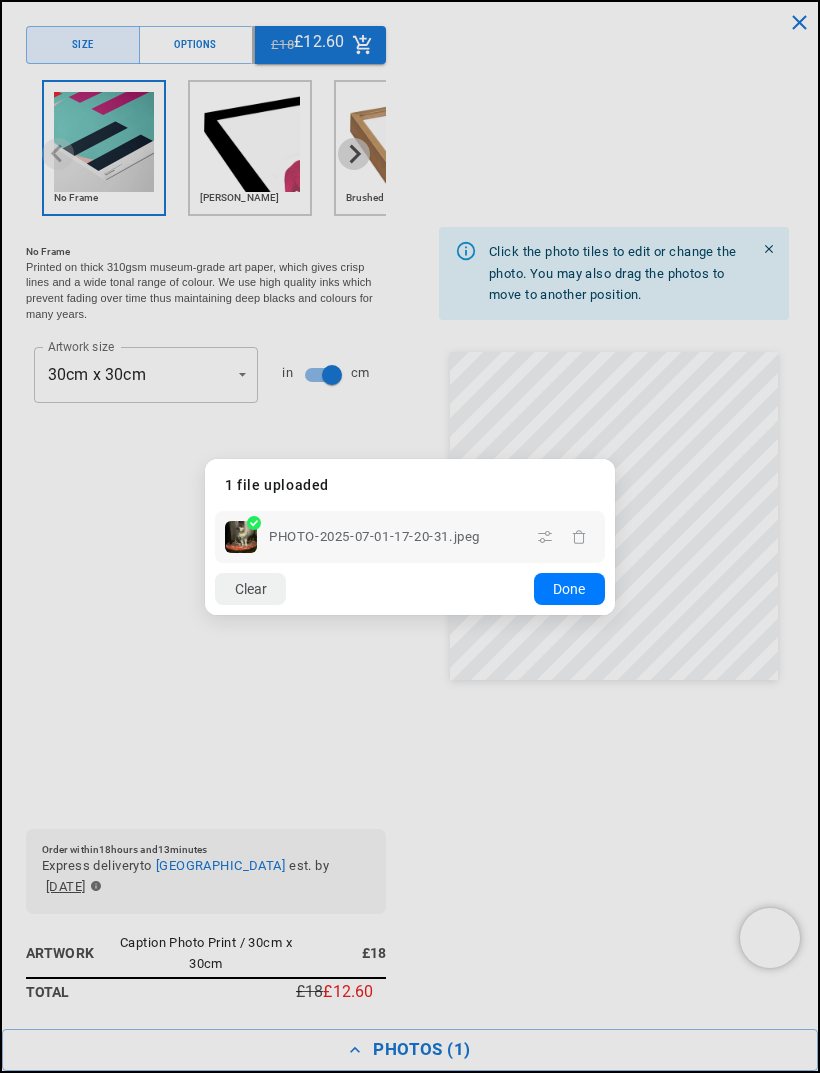 click on "Clear" 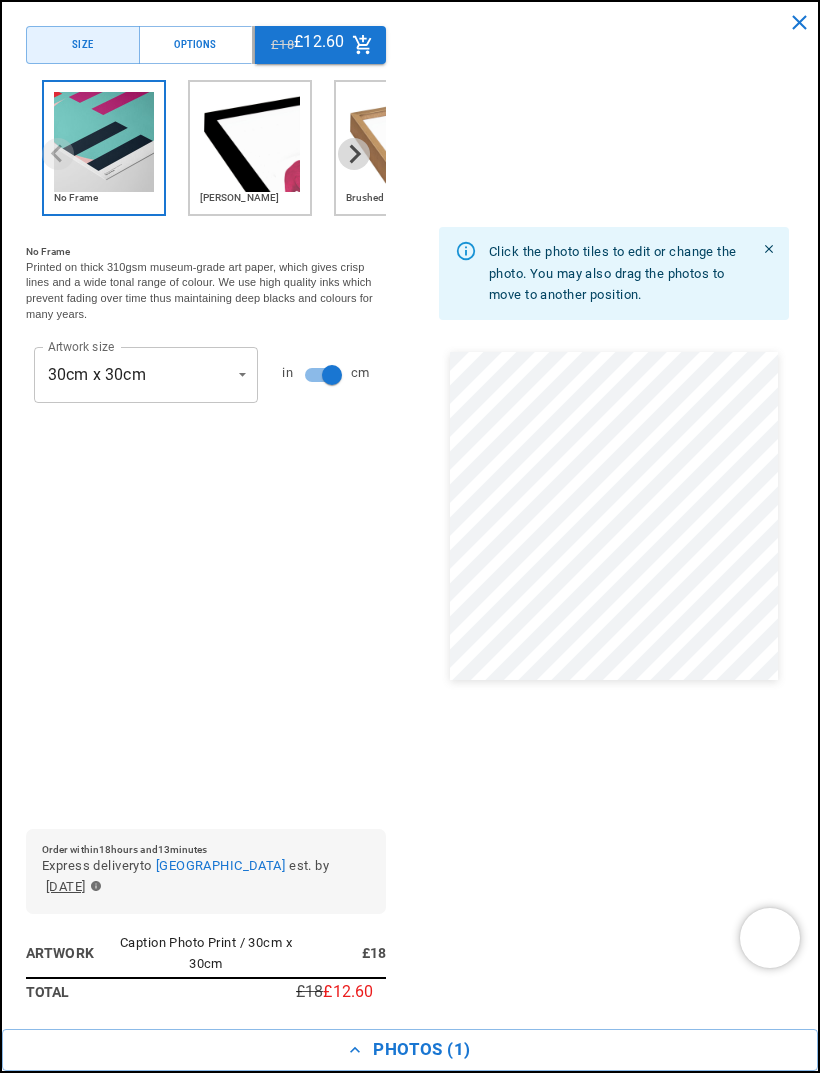 scroll, scrollTop: 0, scrollLeft: 706, axis: horizontal 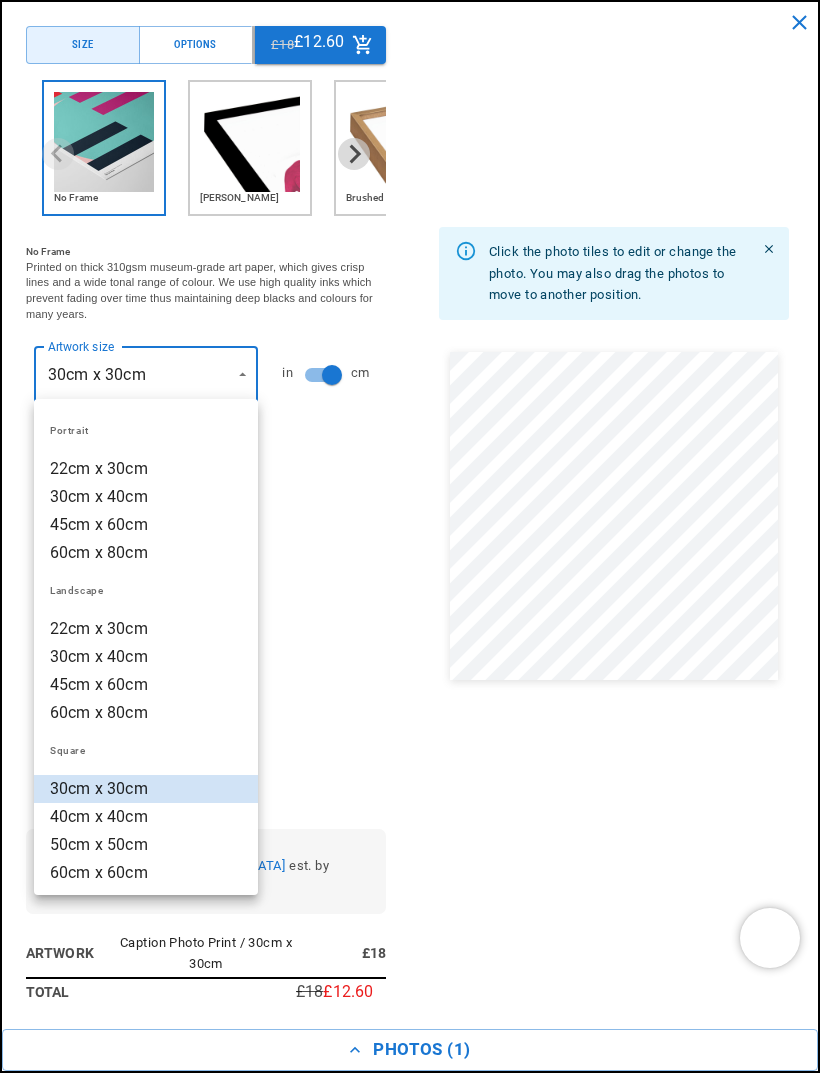click on "22cm x 30cm" at bounding box center (146, 469) 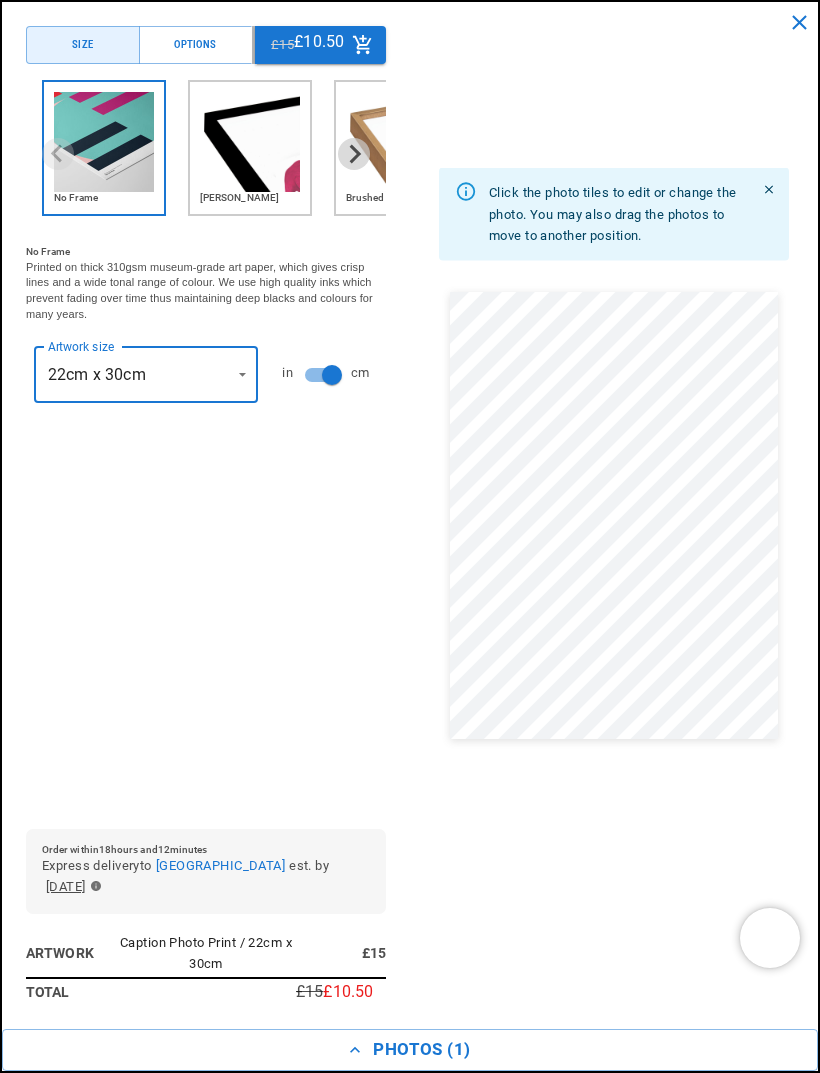 scroll, scrollTop: 0, scrollLeft: 0, axis: both 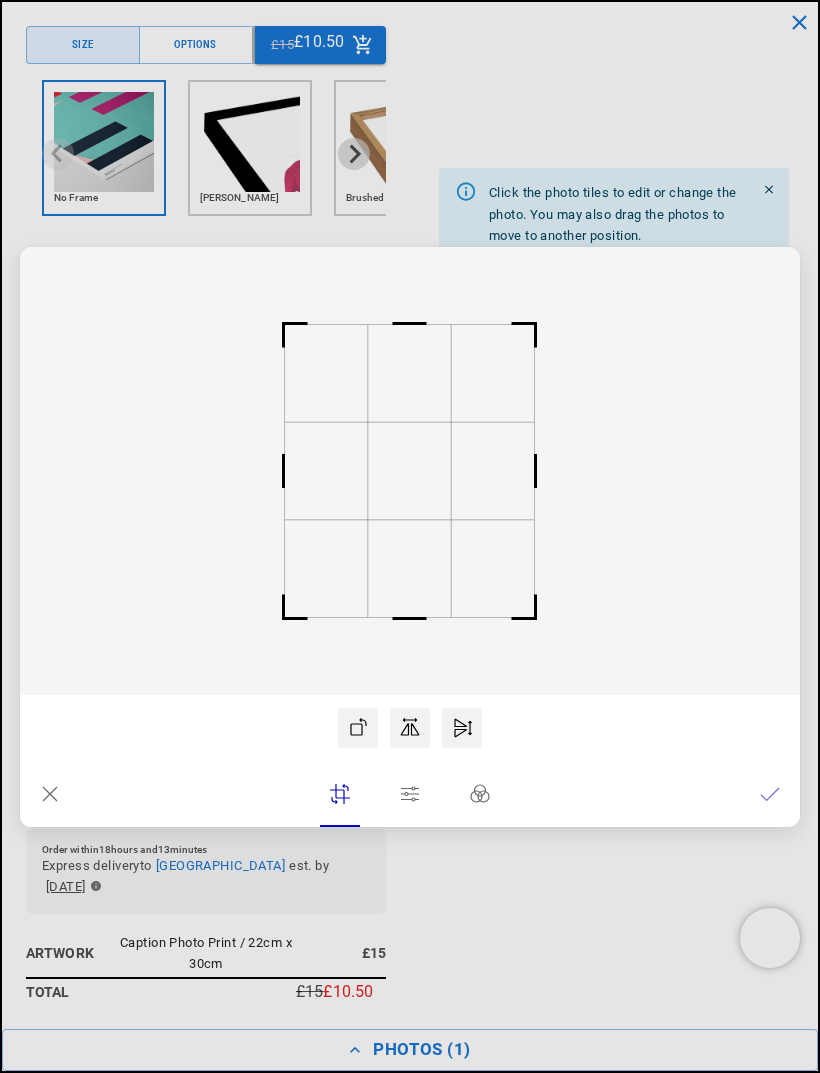 type 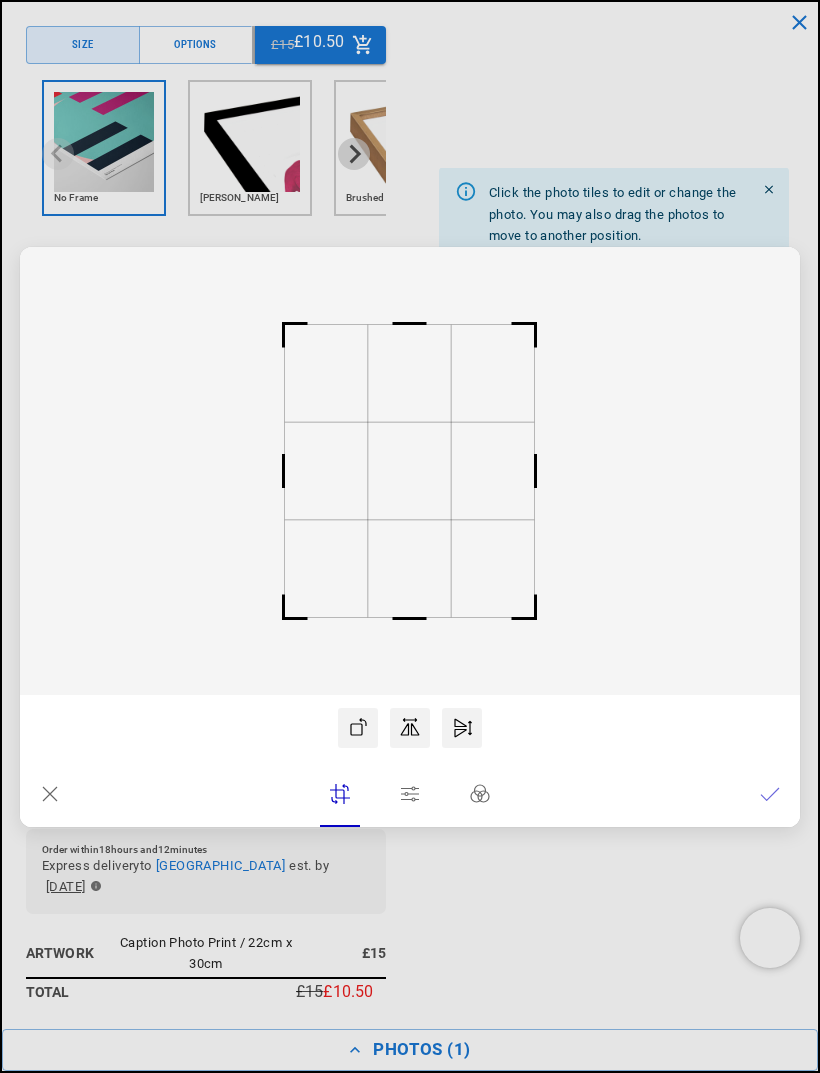 scroll, scrollTop: 0, scrollLeft: 706, axis: horizontal 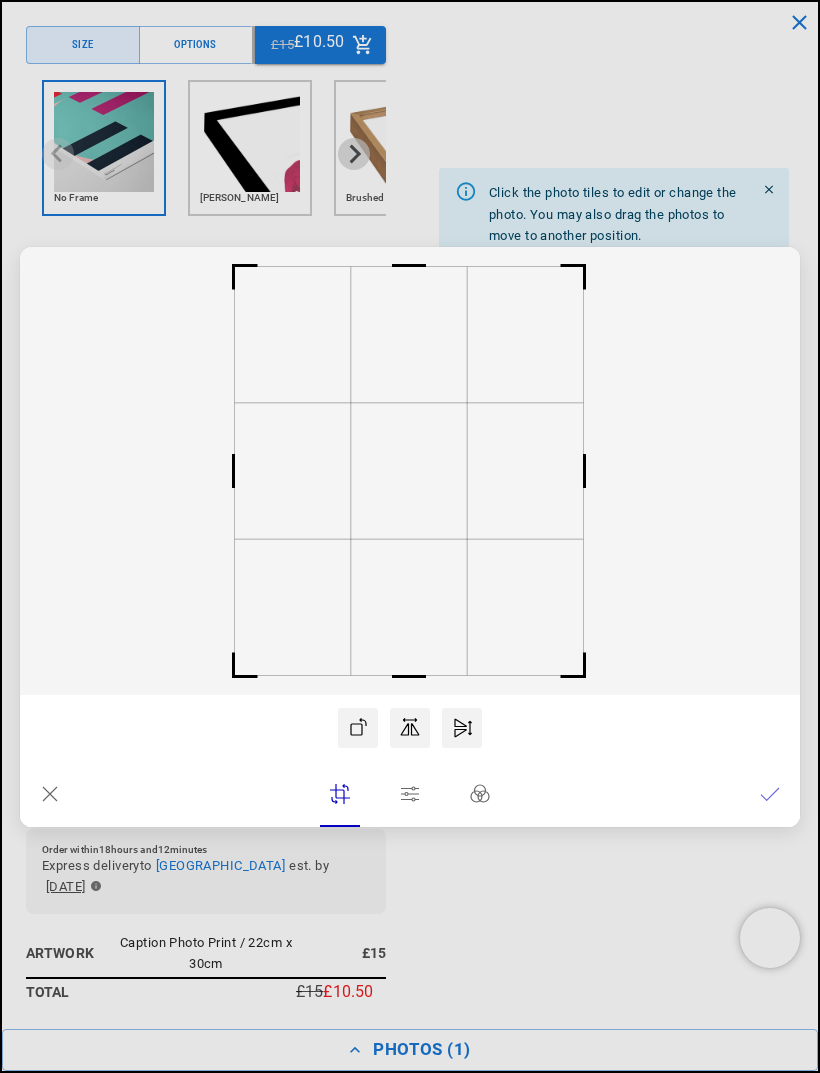 click 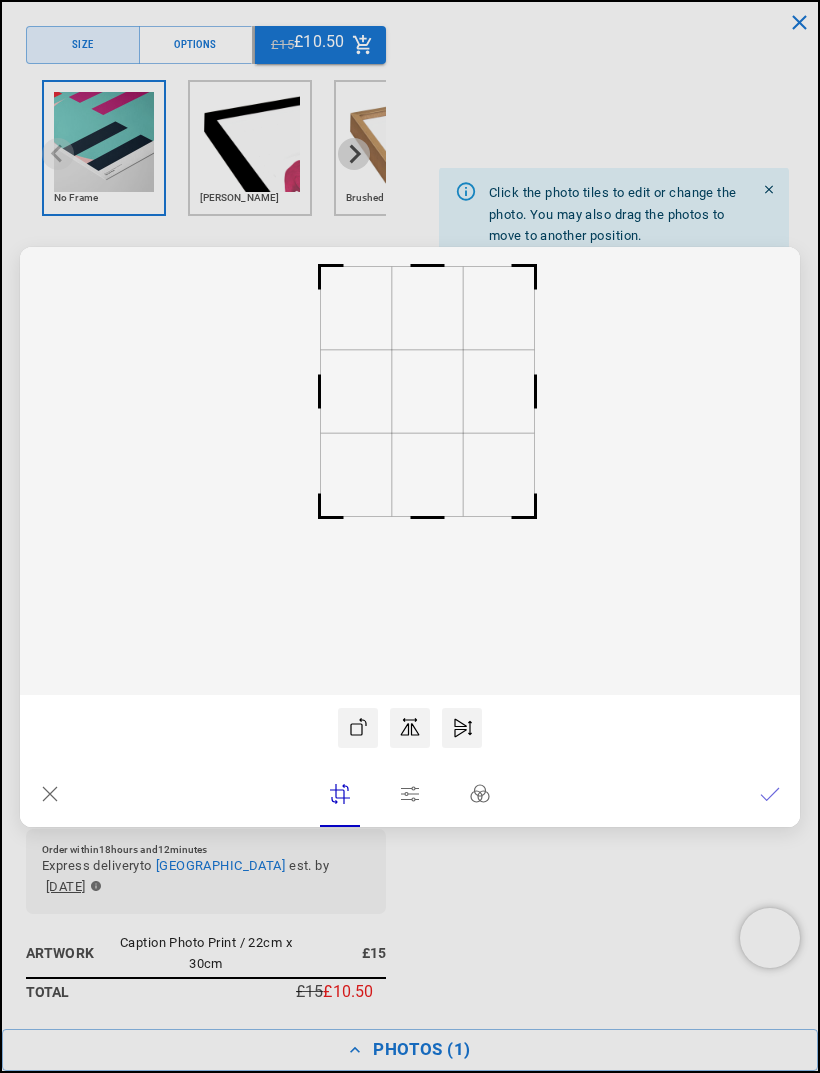 click 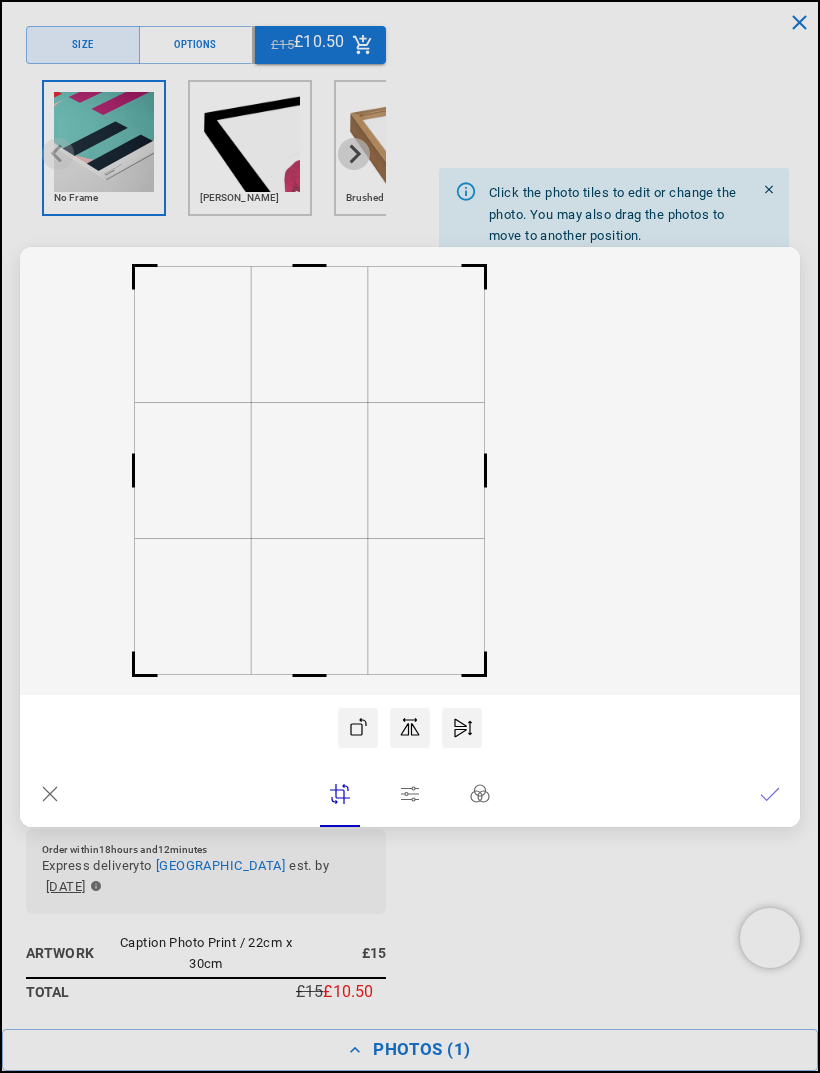 click 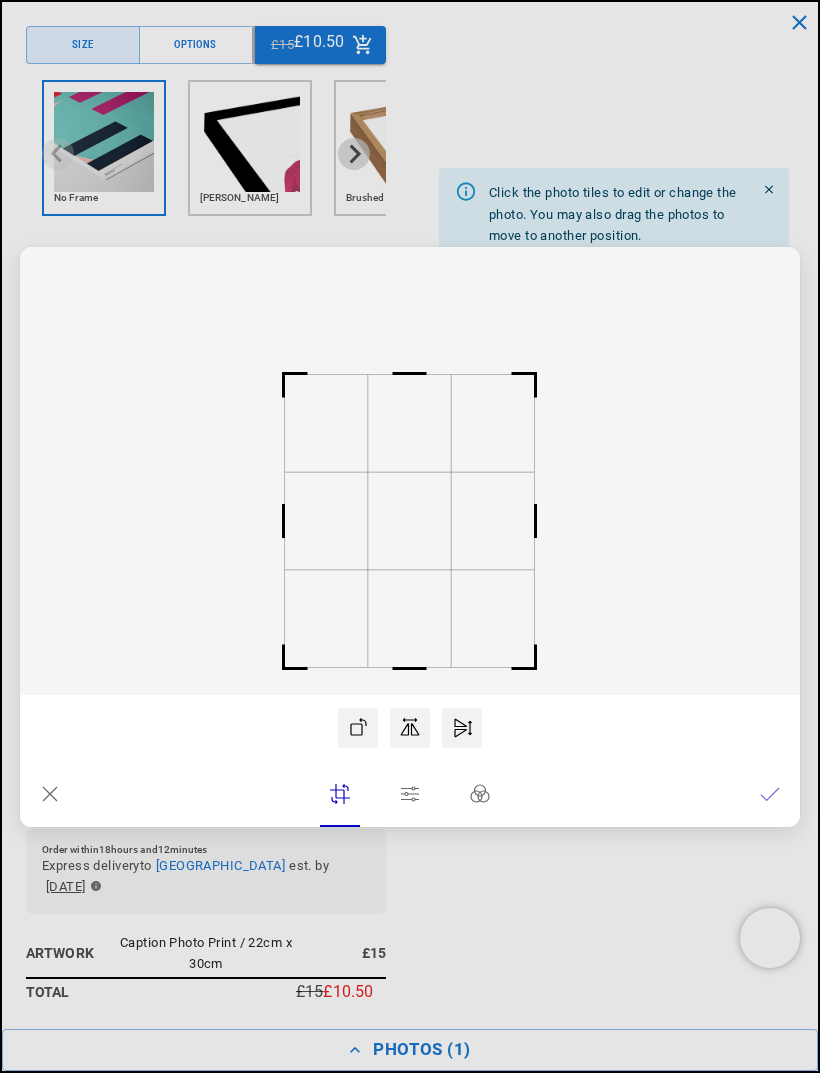 scroll, scrollTop: 0, scrollLeft: 1412, axis: horizontal 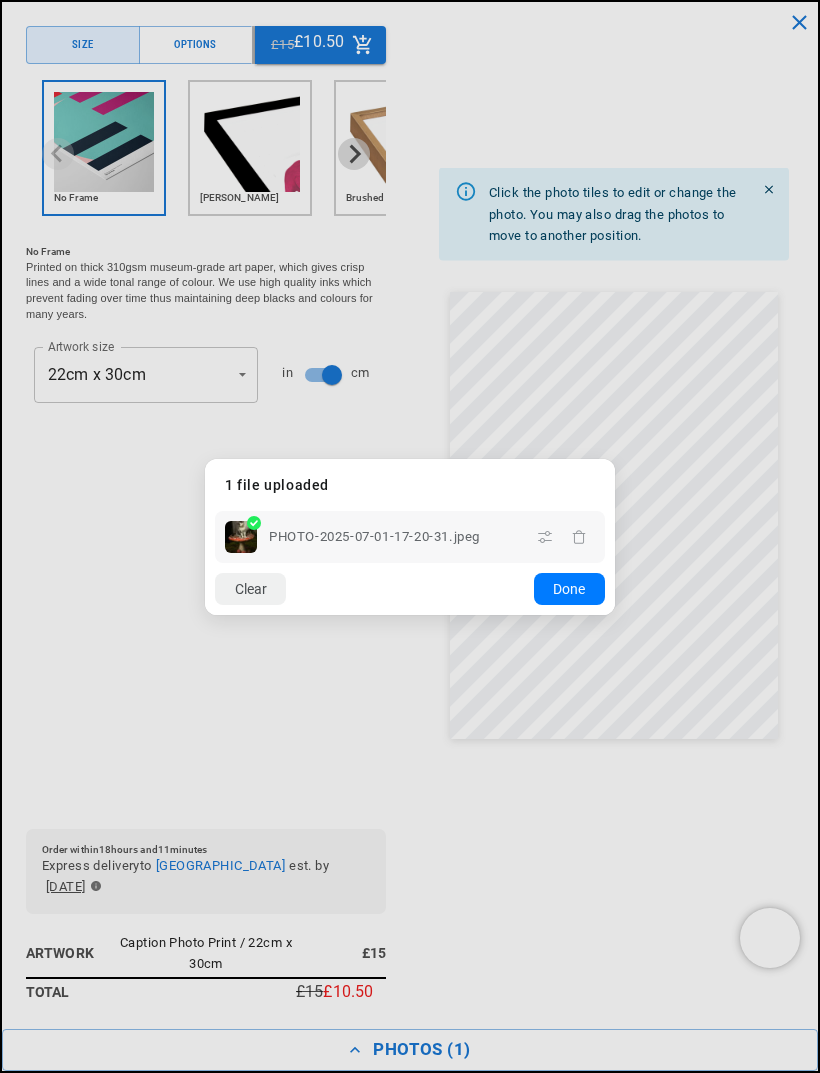 click on "Done" 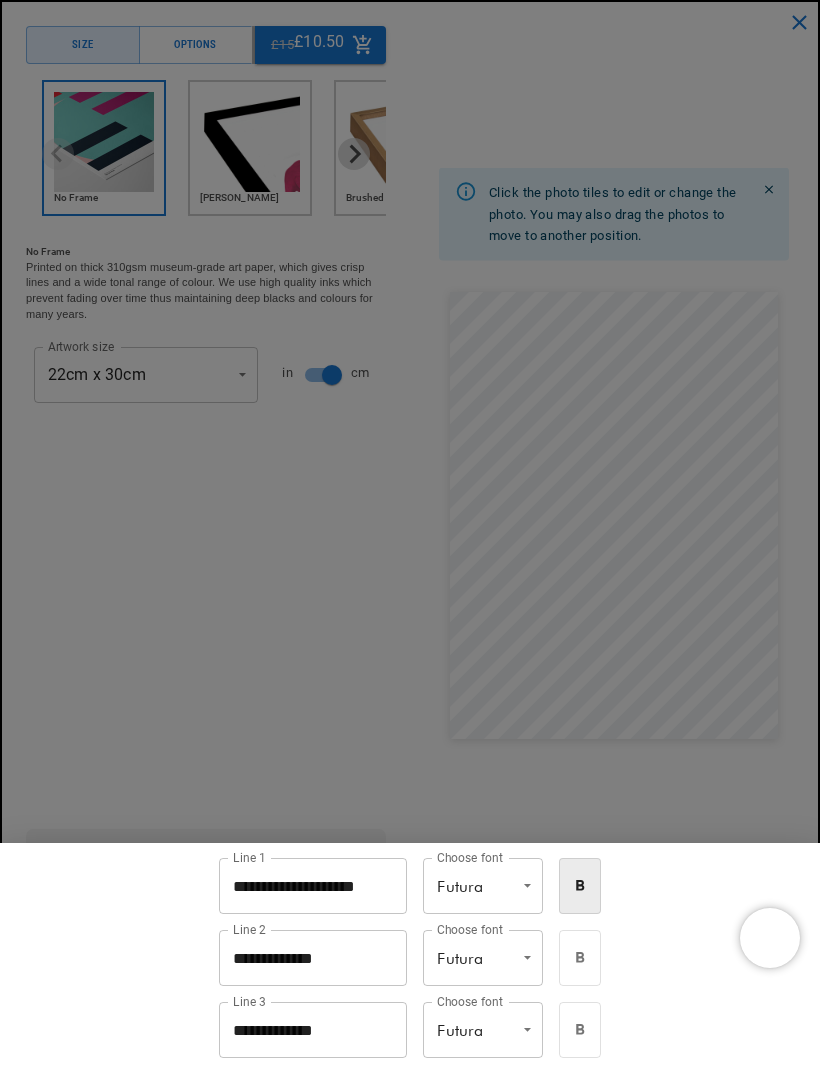 scroll, scrollTop: 0, scrollLeft: 706, axis: horizontal 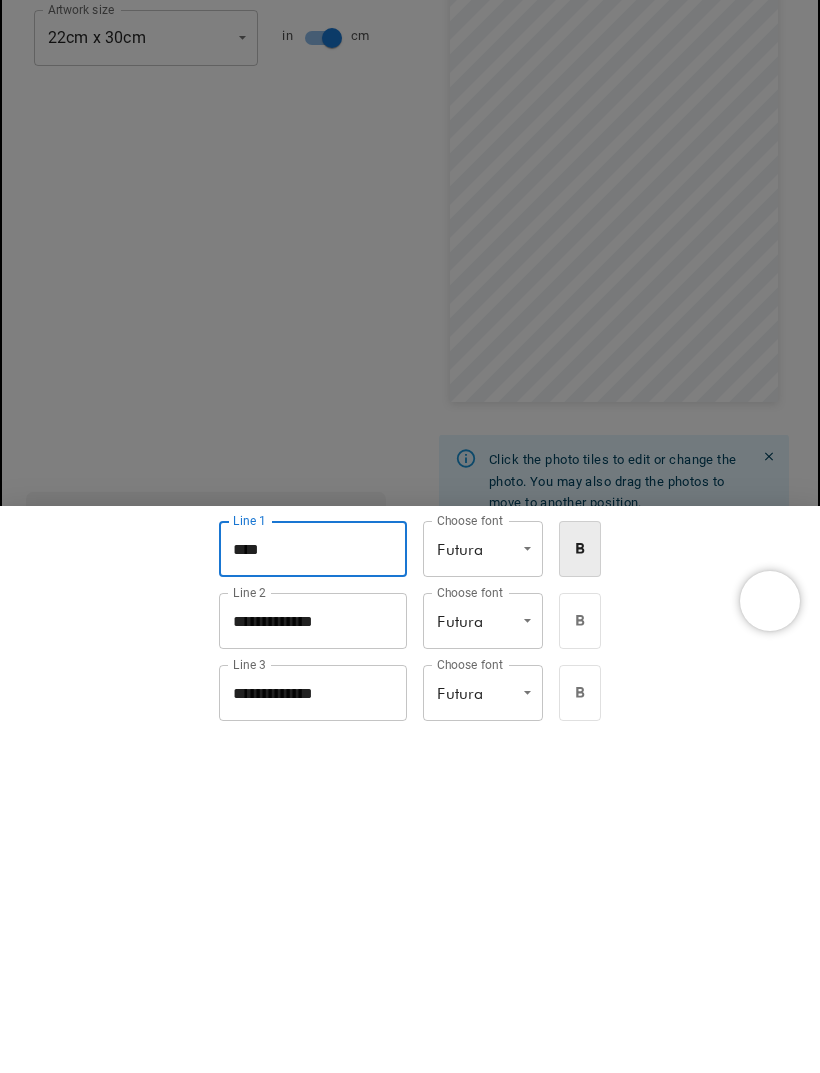 type on "***" 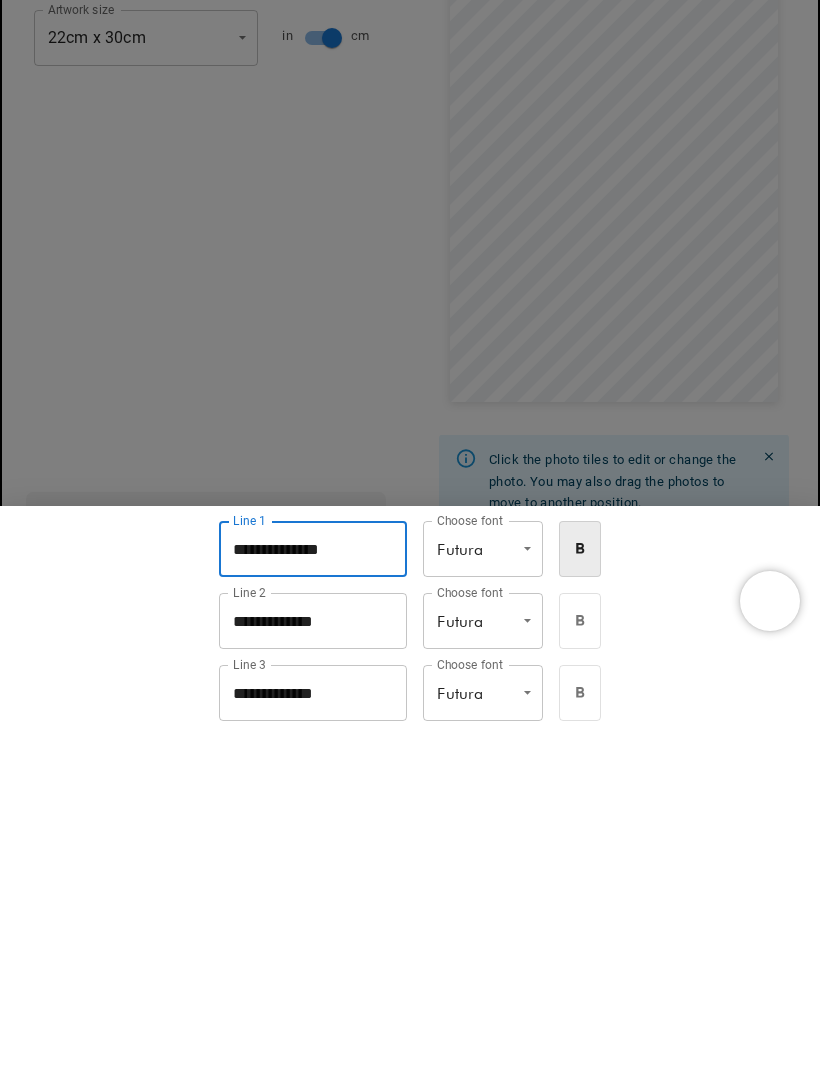 scroll, scrollTop: 0, scrollLeft: 0, axis: both 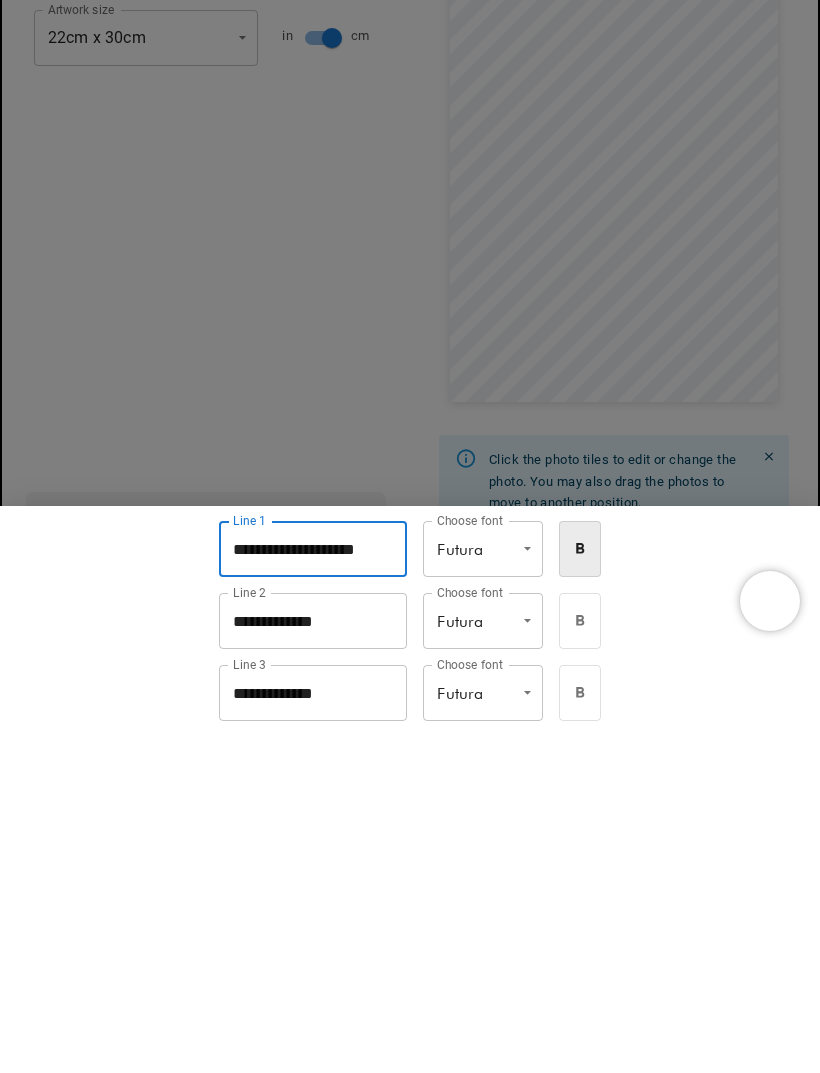 type on "**********" 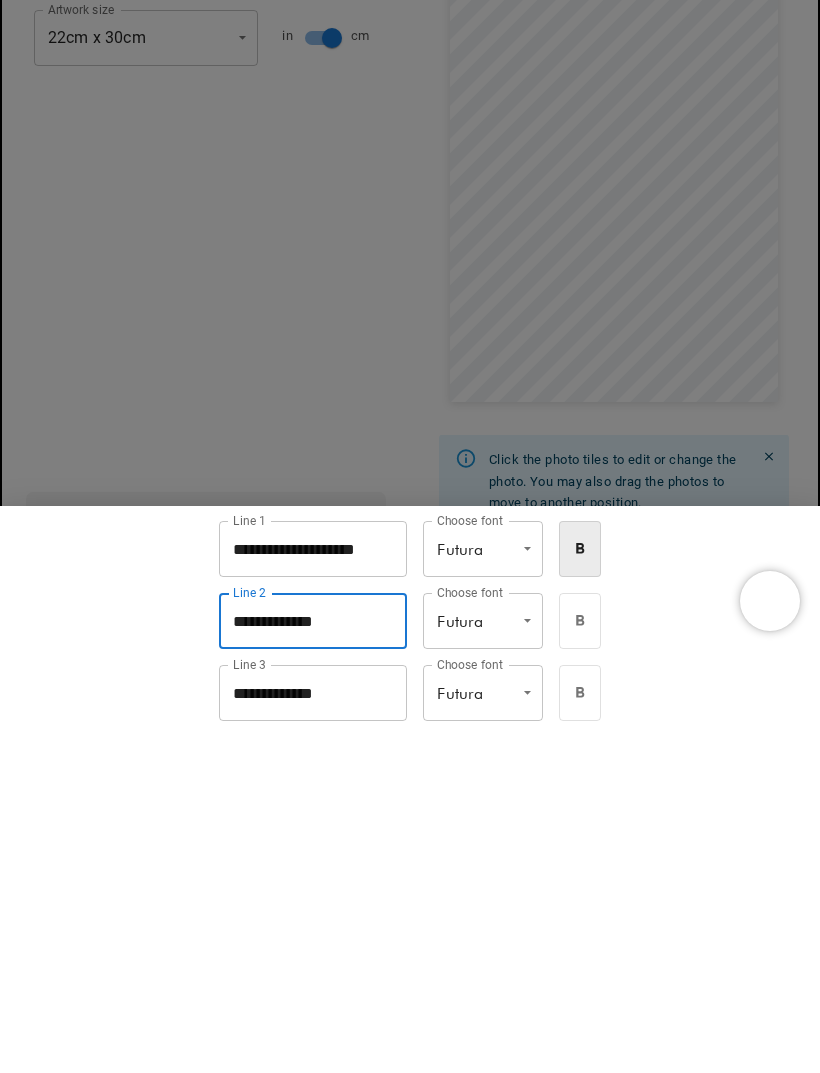 click on "**********" at bounding box center (313, 958) 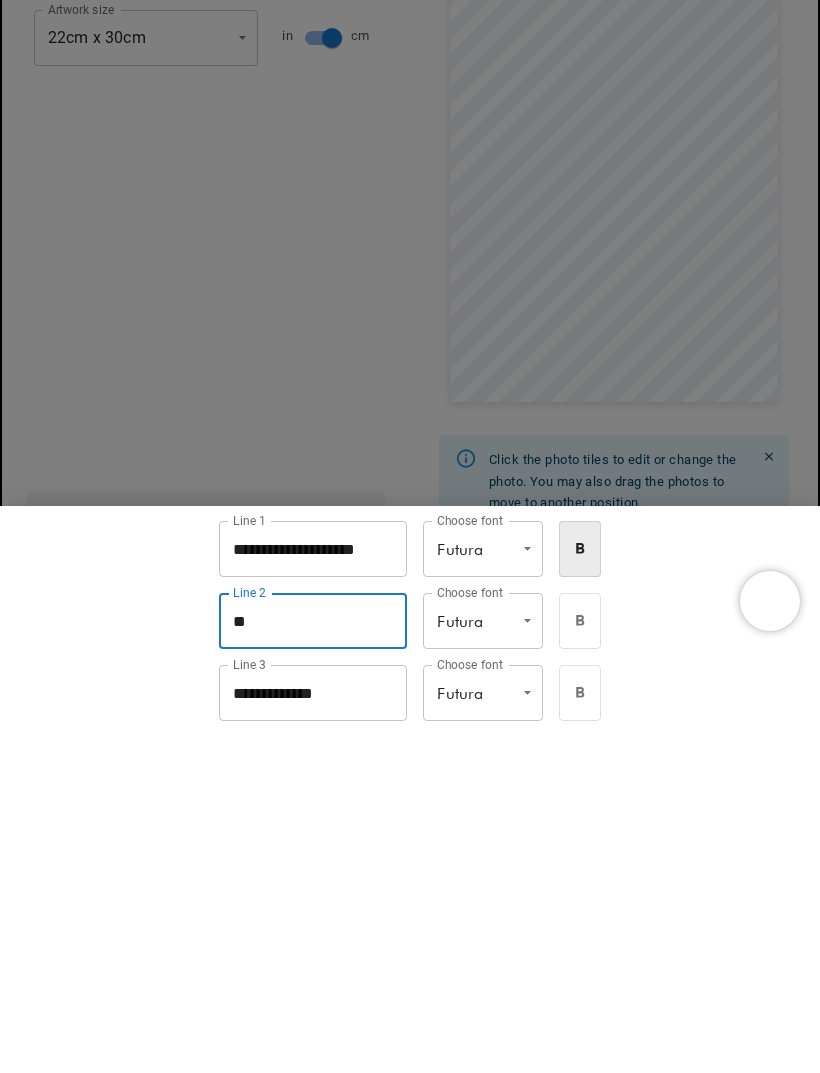 type on "*" 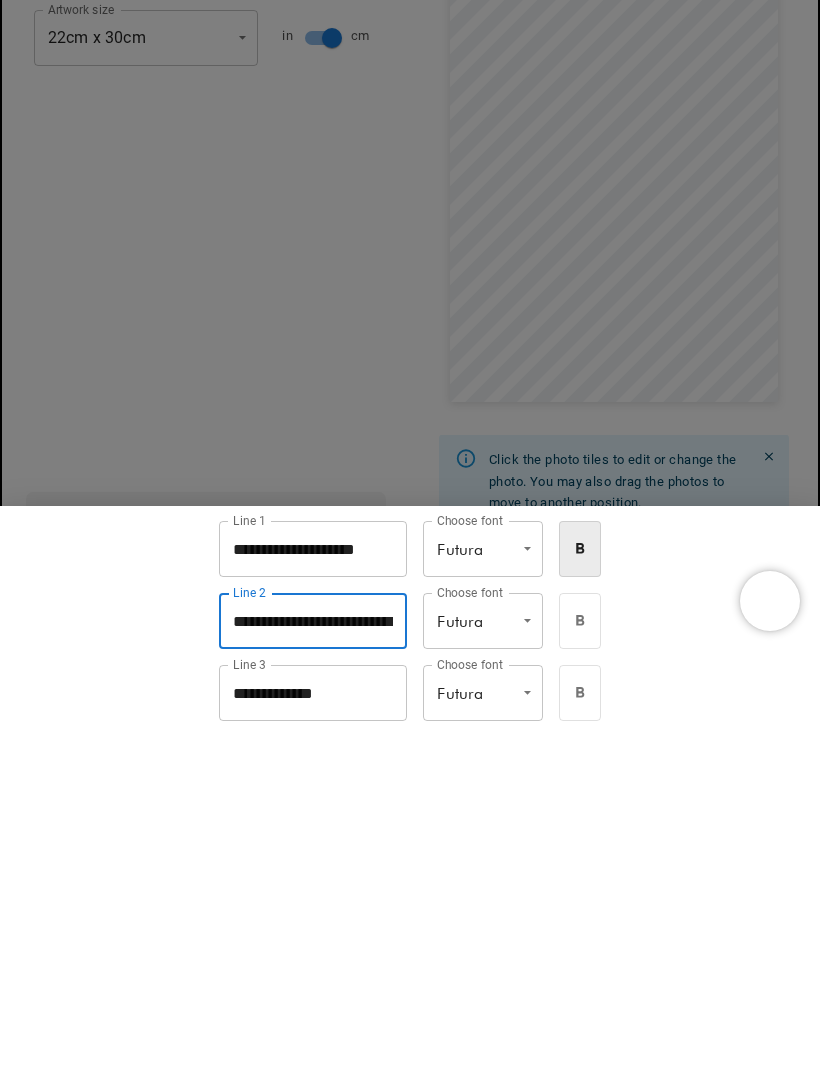 scroll, scrollTop: 0, scrollLeft: 0, axis: both 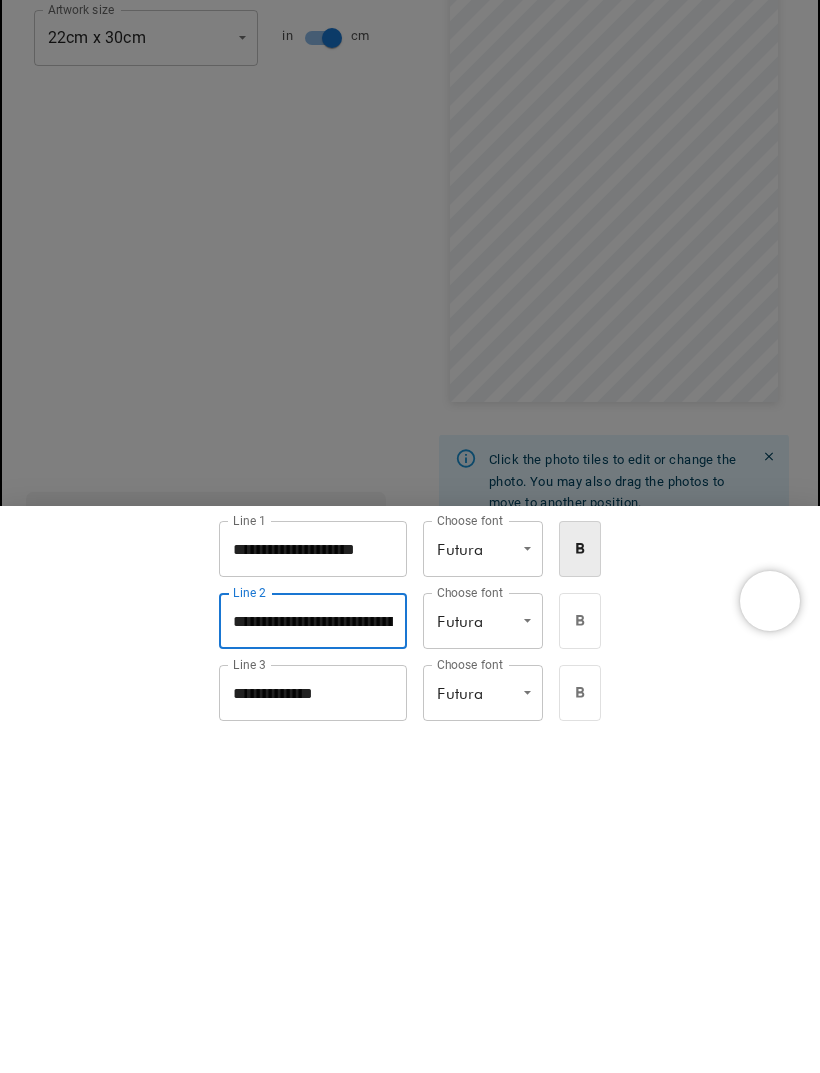 type on "**********" 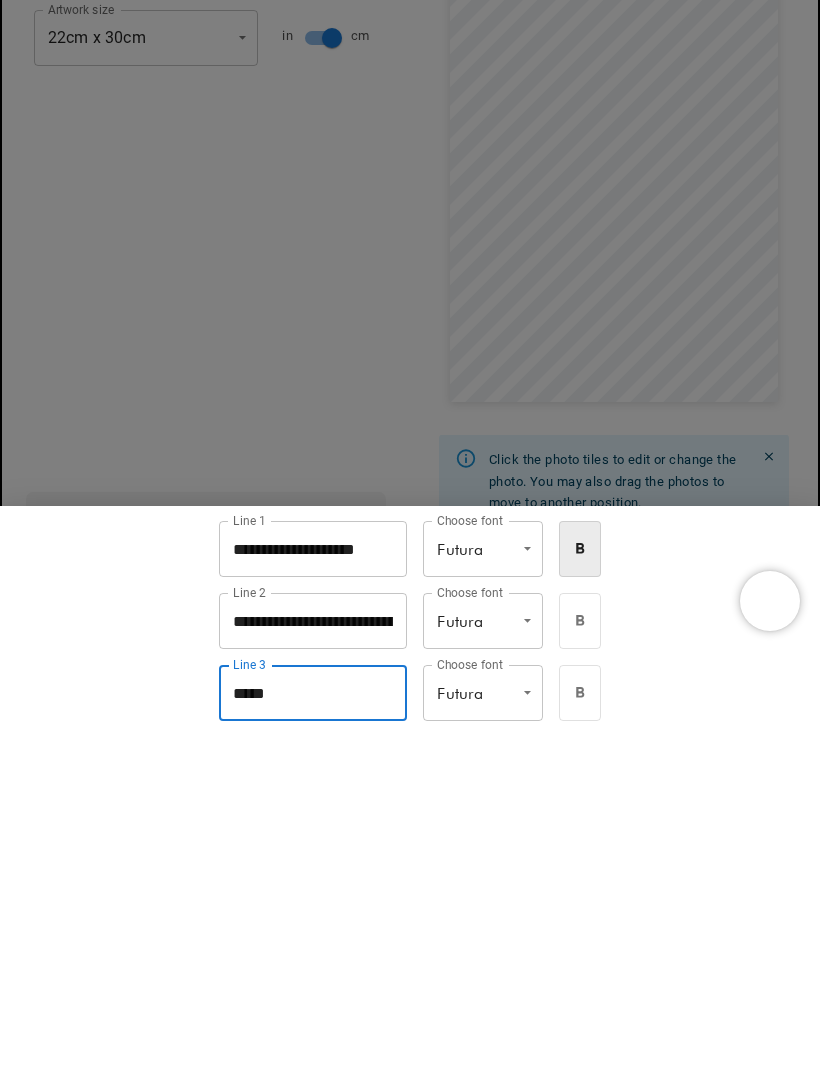 scroll, scrollTop: 0, scrollLeft: 706, axis: horizontal 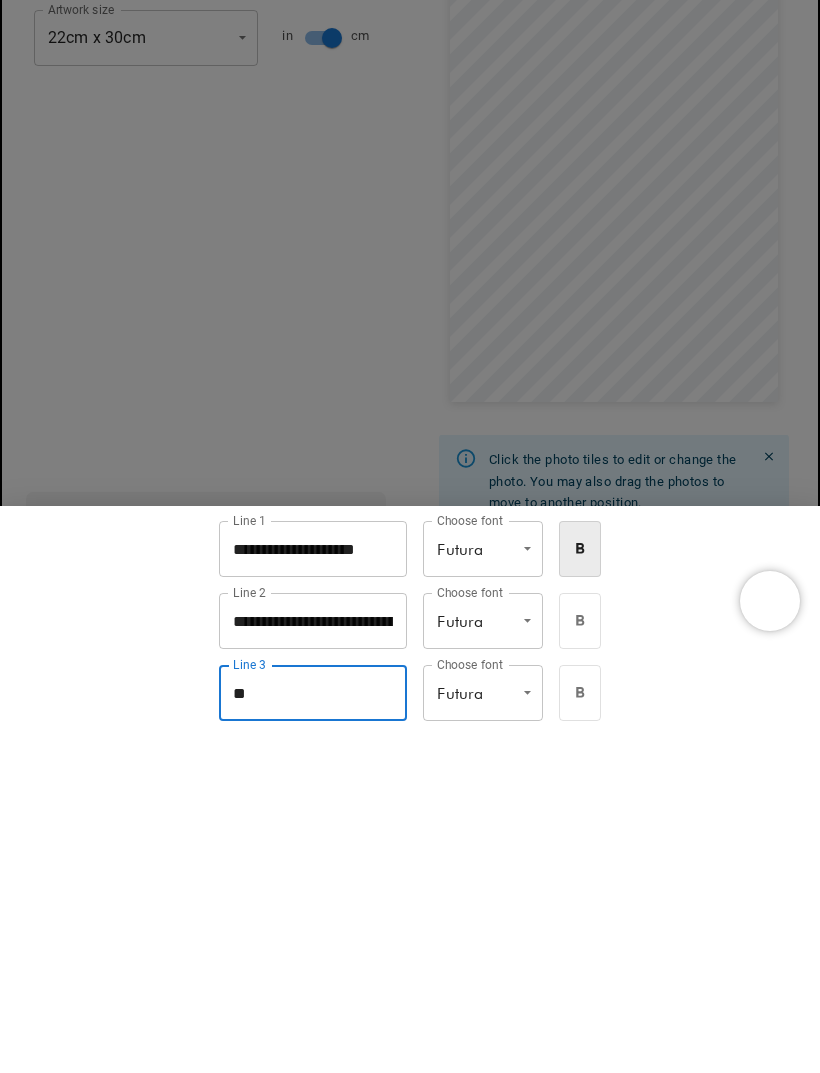 type on "*" 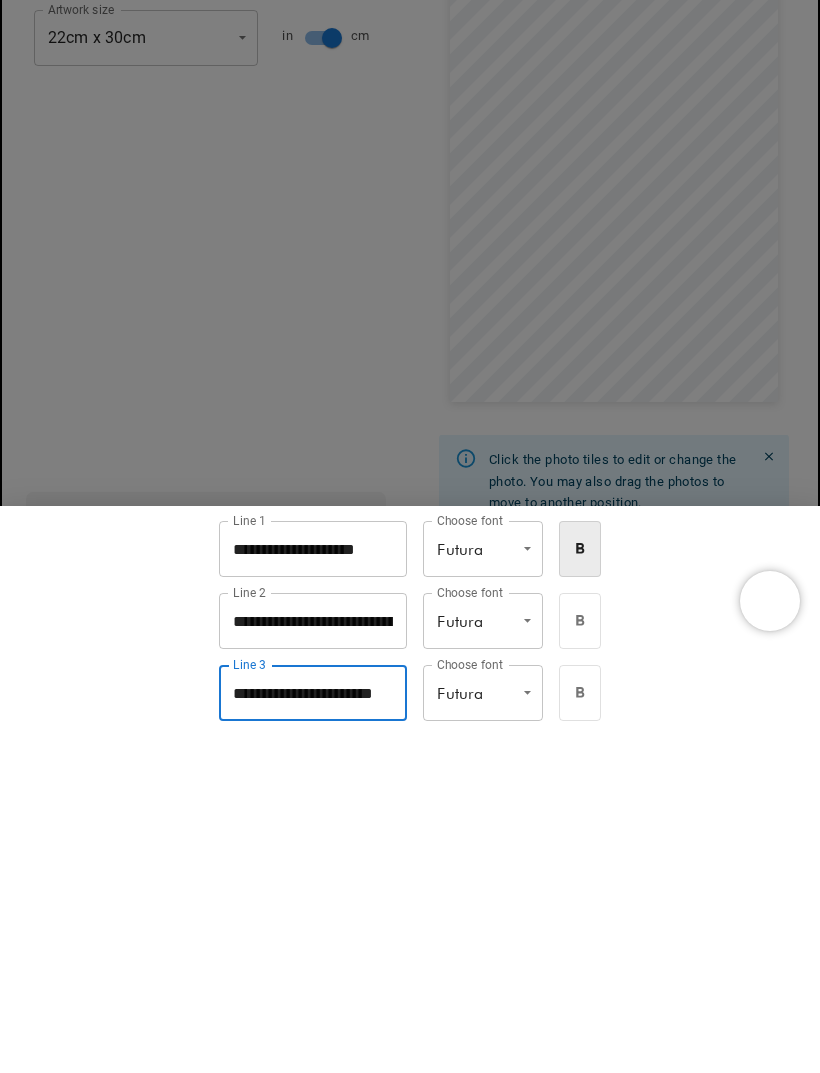 scroll, scrollTop: 0, scrollLeft: 706, axis: horizontal 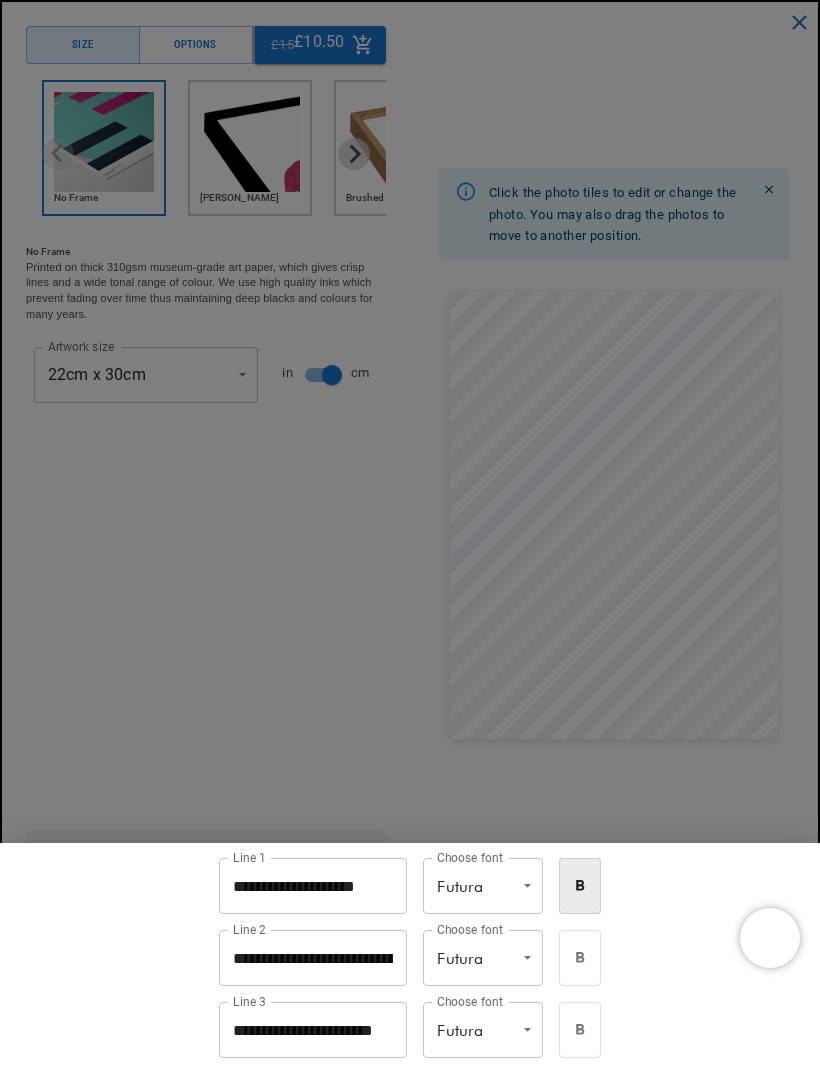 click at bounding box center (410, 536) 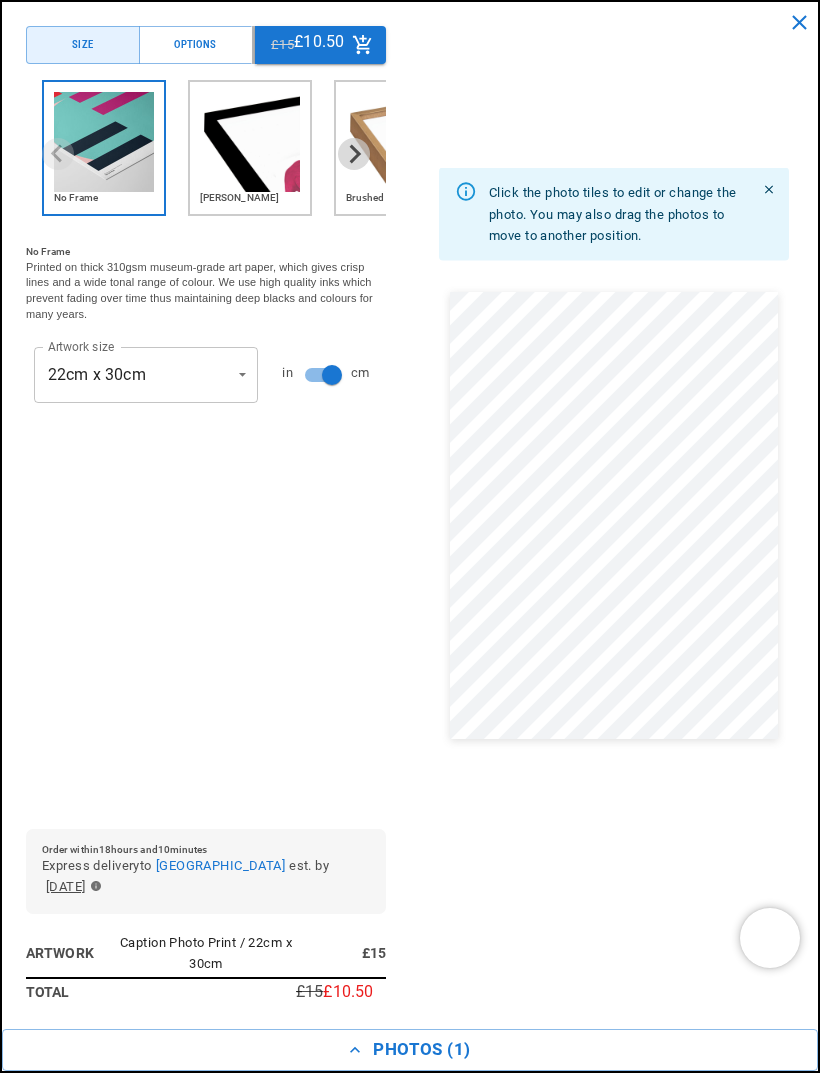 scroll, scrollTop: 0, scrollLeft: 1412, axis: horizontal 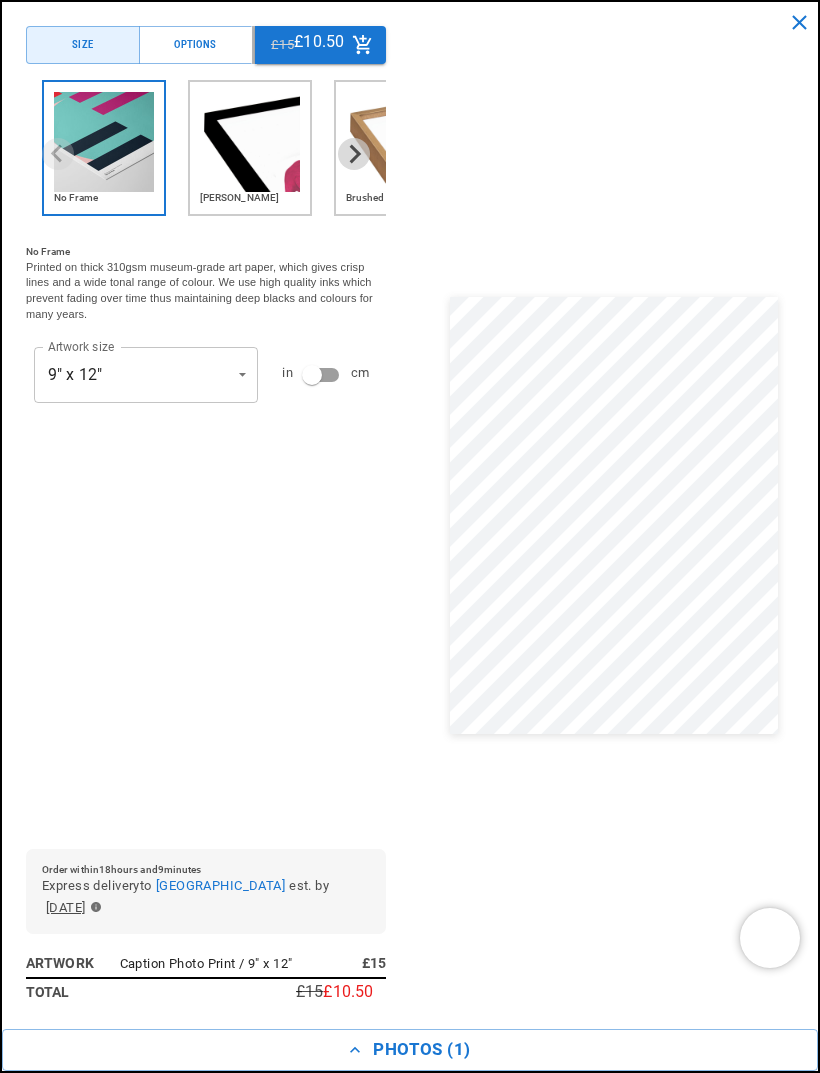 type on "**********" 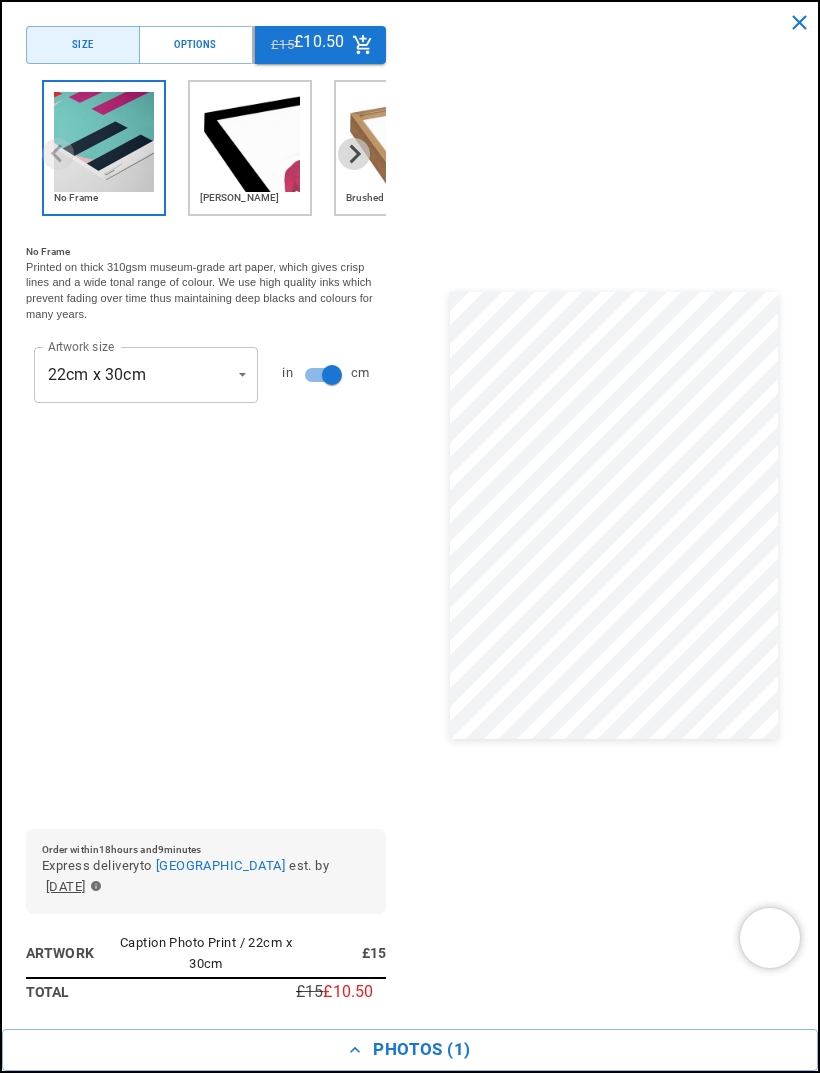 scroll, scrollTop: 0, scrollLeft: 0, axis: both 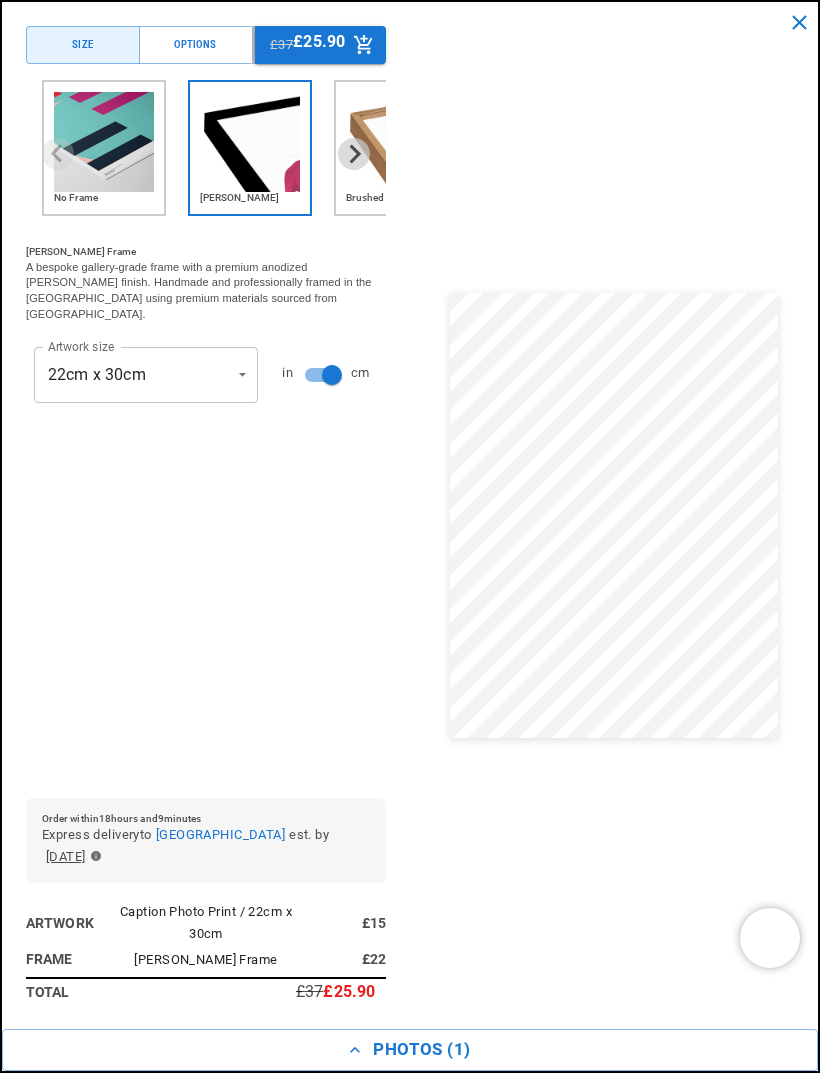 click on "£25.90" at bounding box center (319, 45) 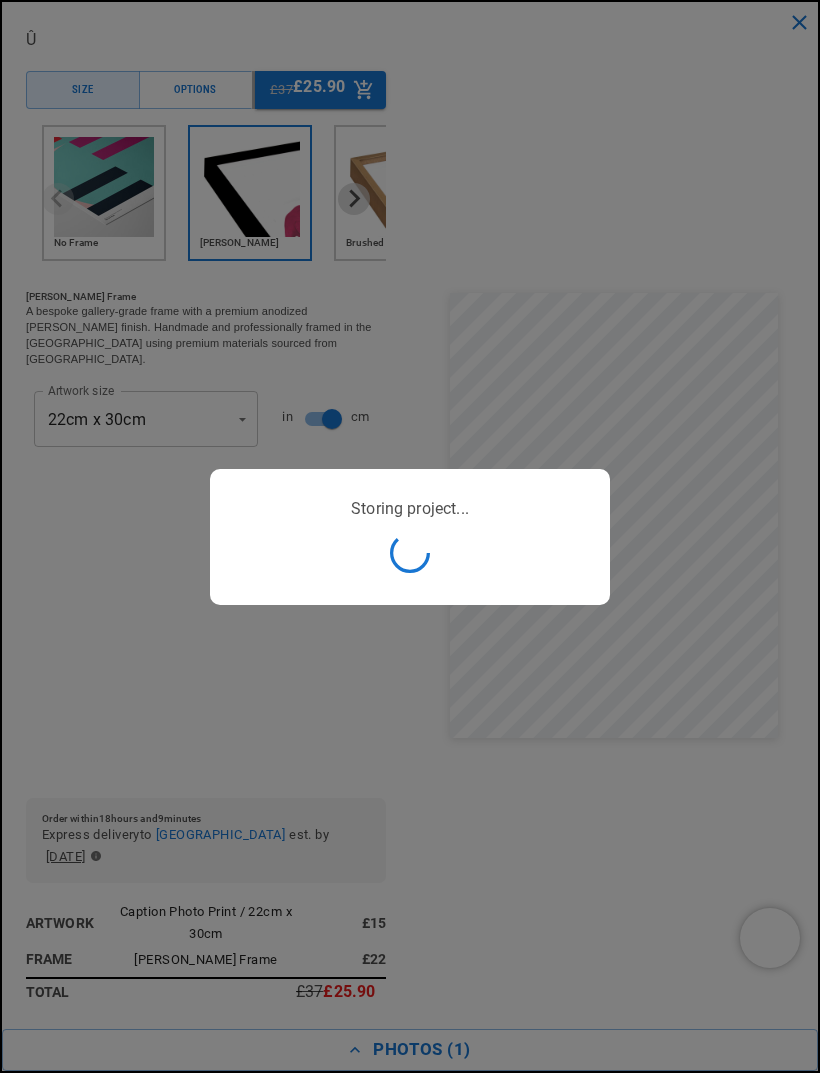 scroll, scrollTop: 0, scrollLeft: 0, axis: both 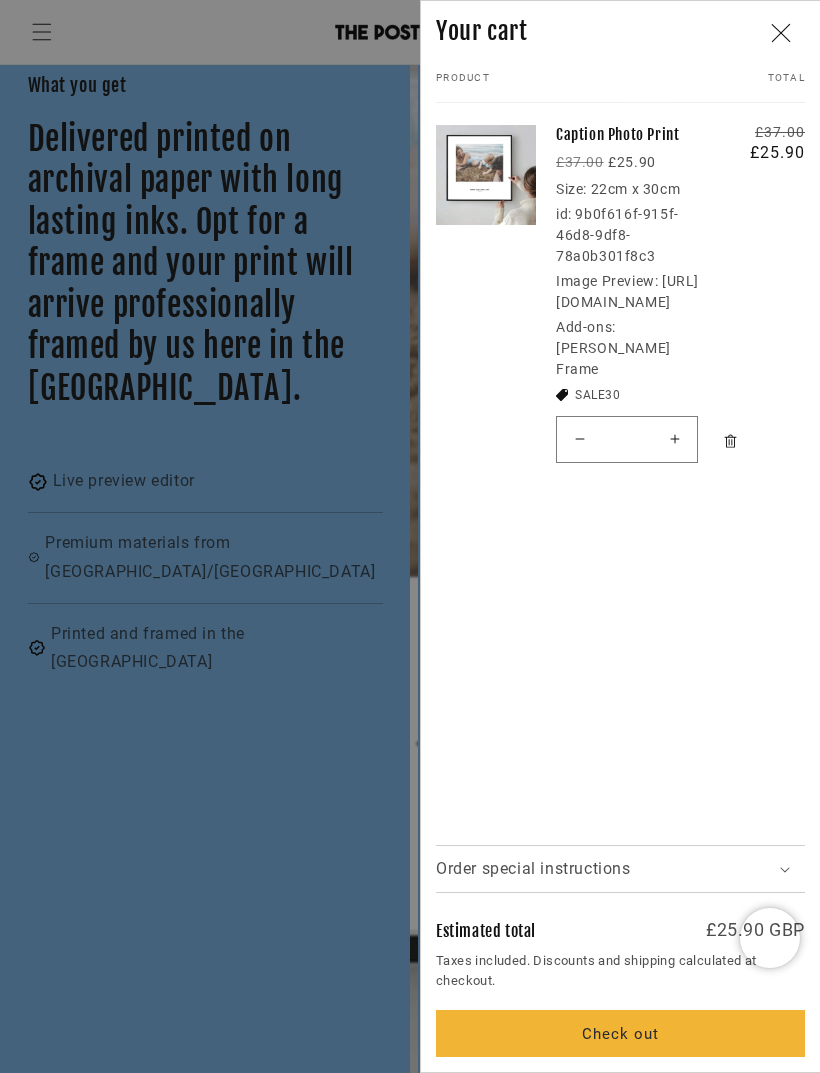 click at bounding box center [410, 536] 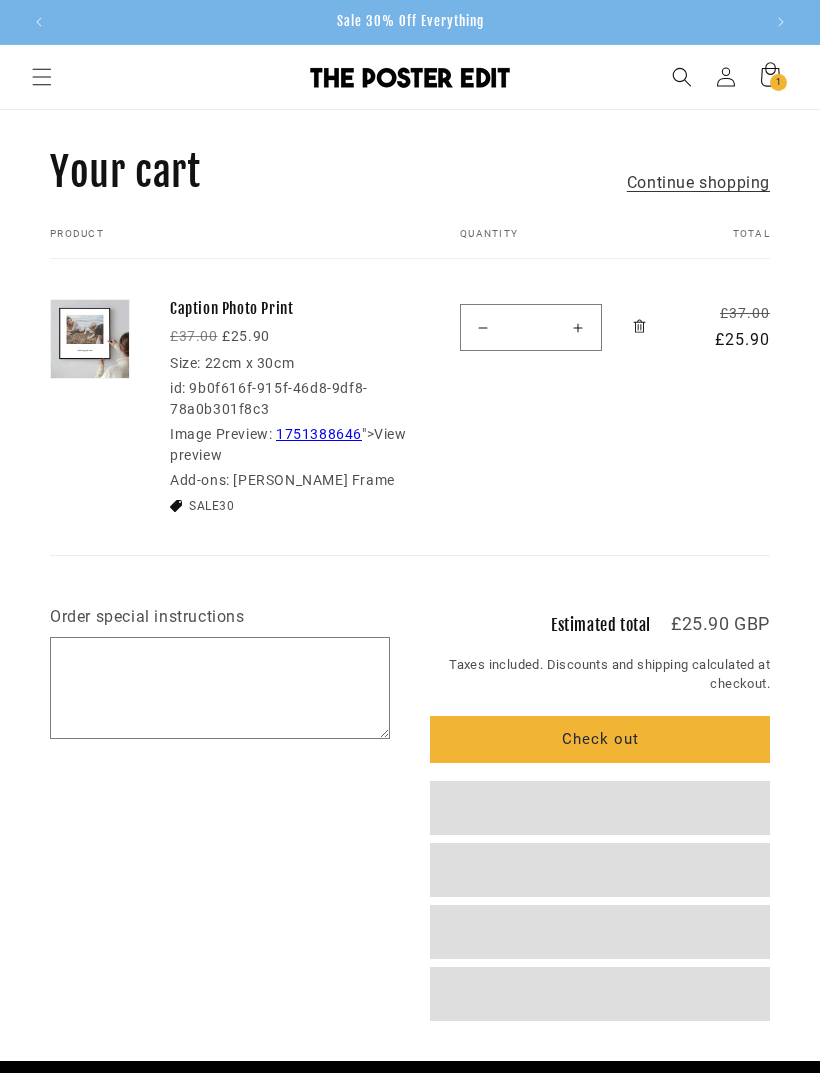 scroll, scrollTop: 0, scrollLeft: 0, axis: both 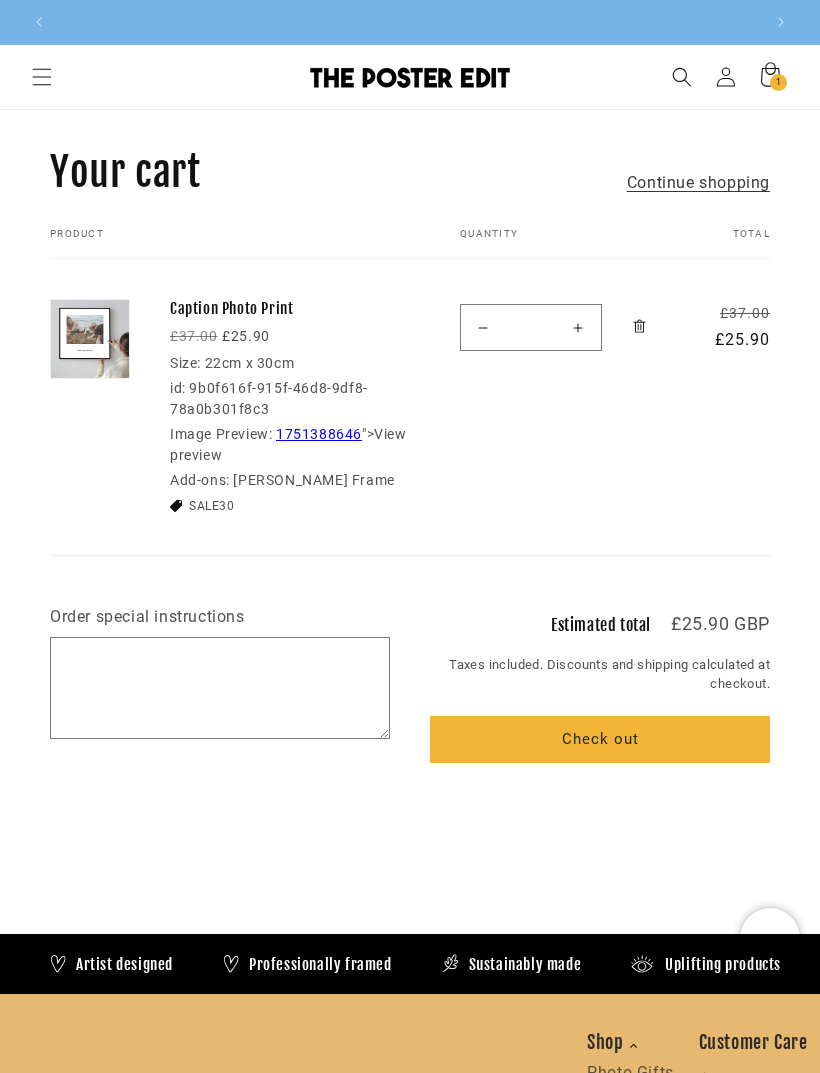 click at bounding box center (90, 339) 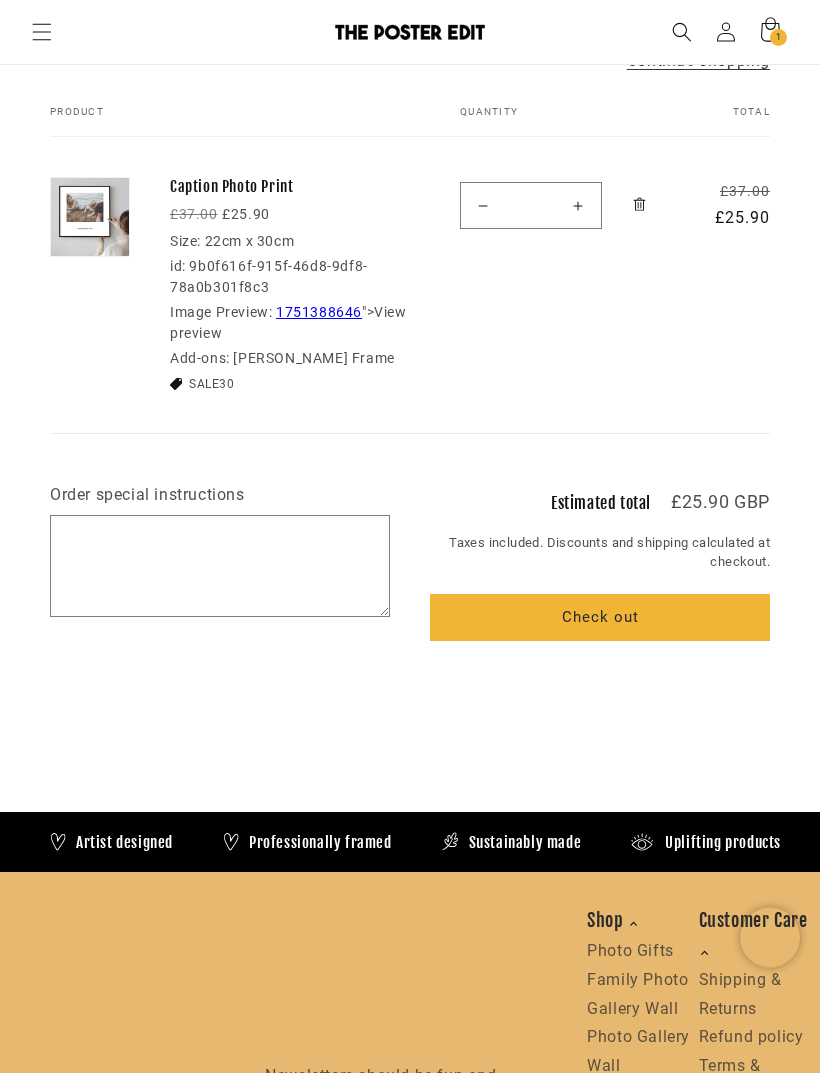 scroll, scrollTop: 83, scrollLeft: 0, axis: vertical 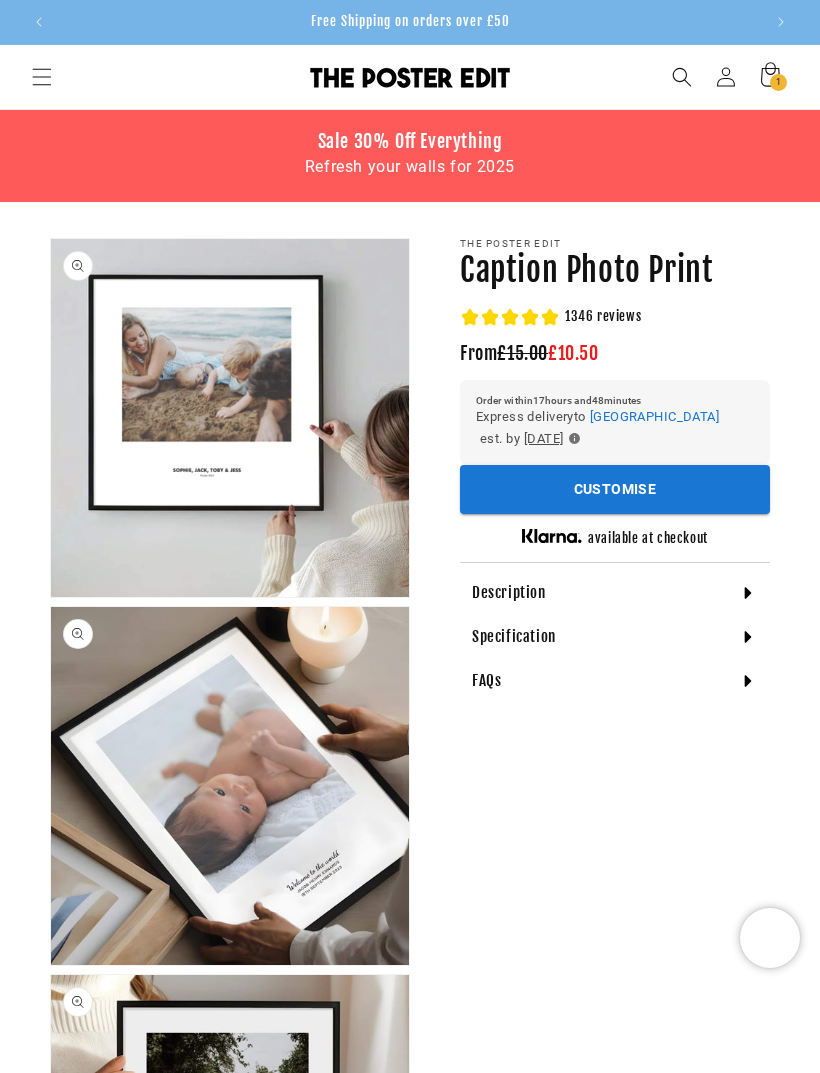 click on "1 1 item" at bounding box center [778, 82] 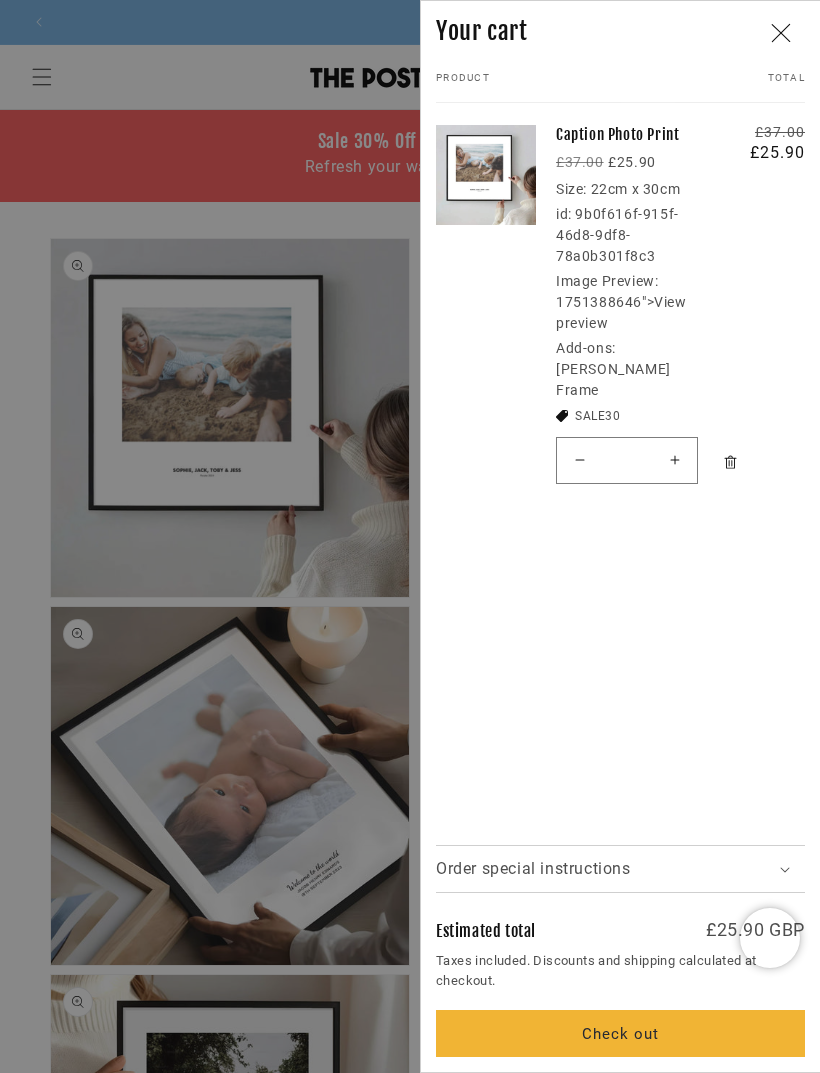 scroll, scrollTop: 0, scrollLeft: 1412, axis: horizontal 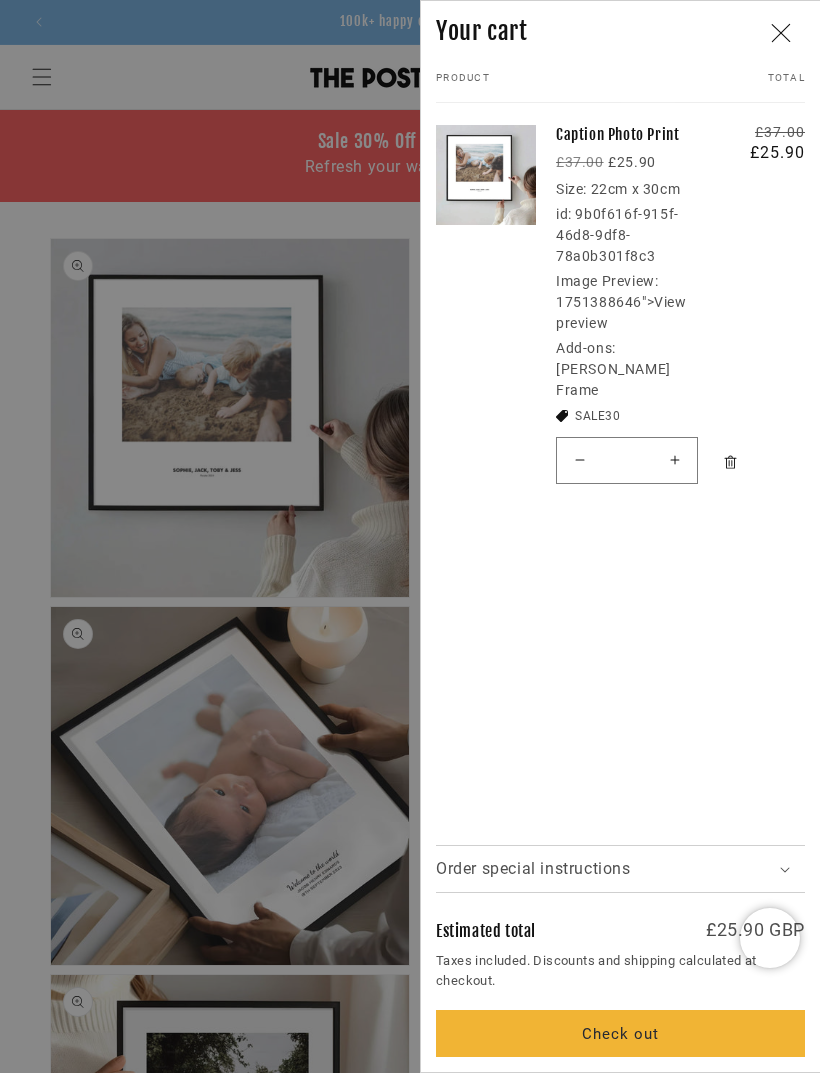 click on "1751388646
">View preview" at bounding box center (621, 312) 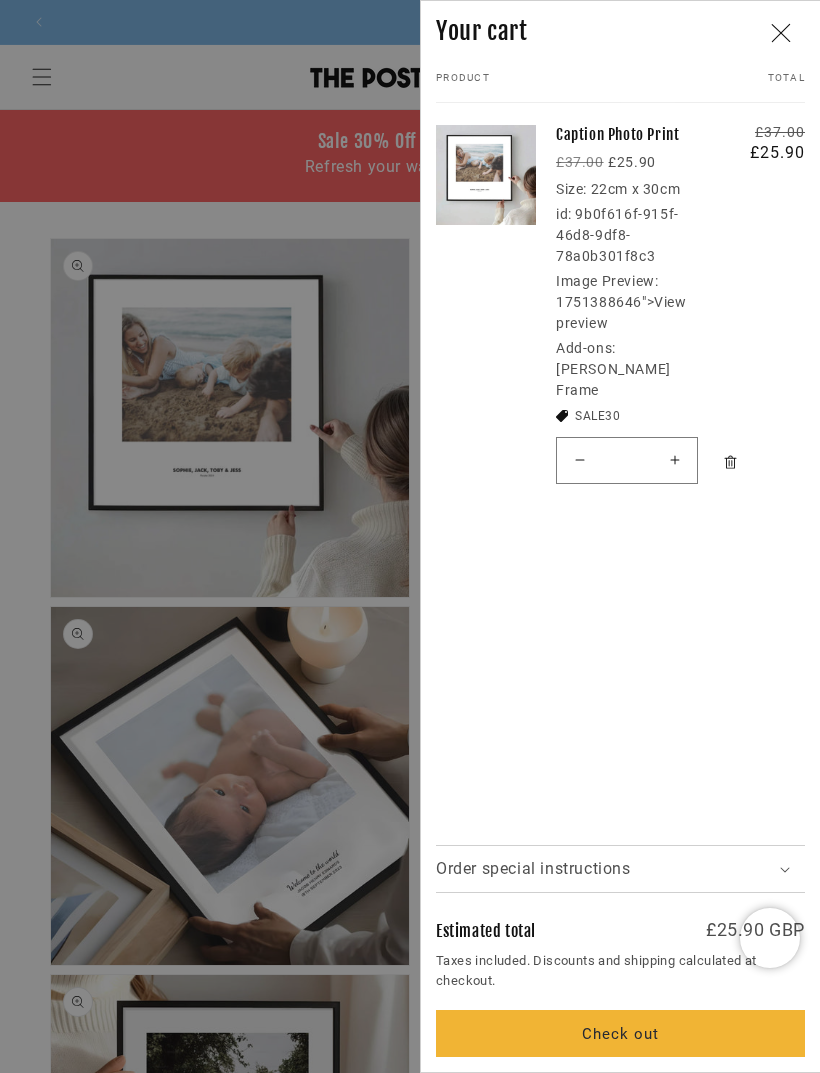 scroll, scrollTop: 0, scrollLeft: 0, axis: both 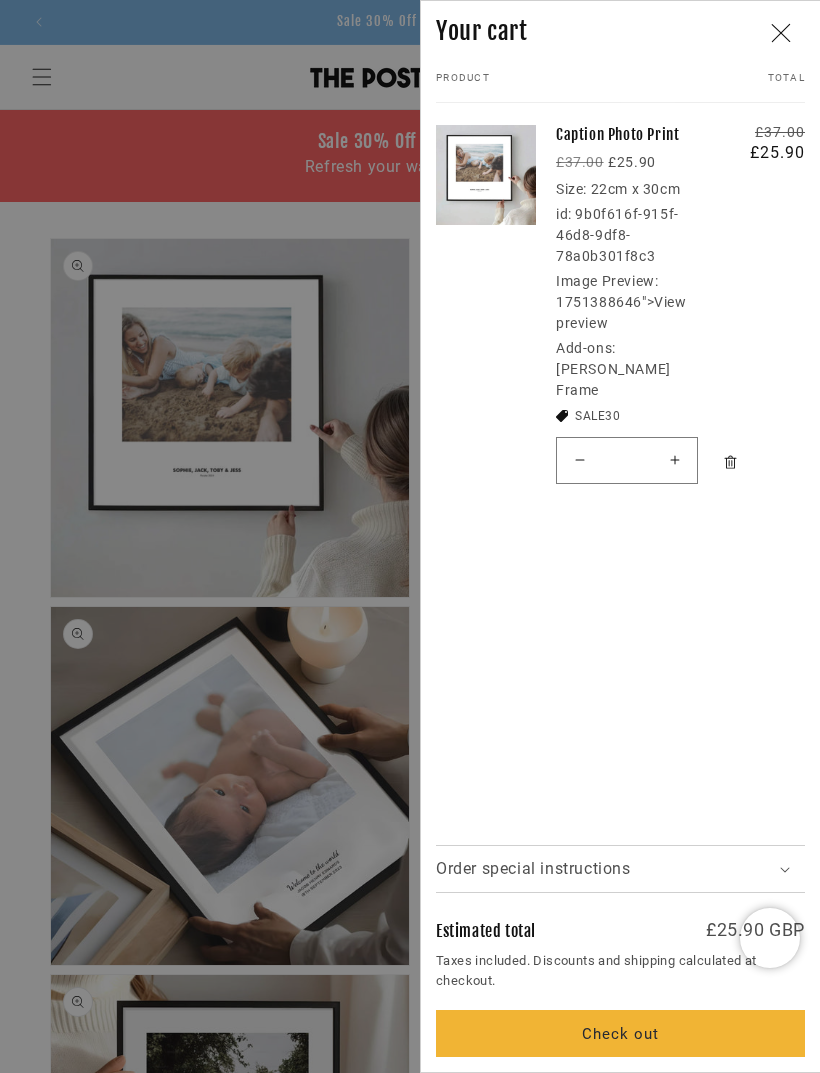 click on "1751388646
">View preview" at bounding box center [621, 312] 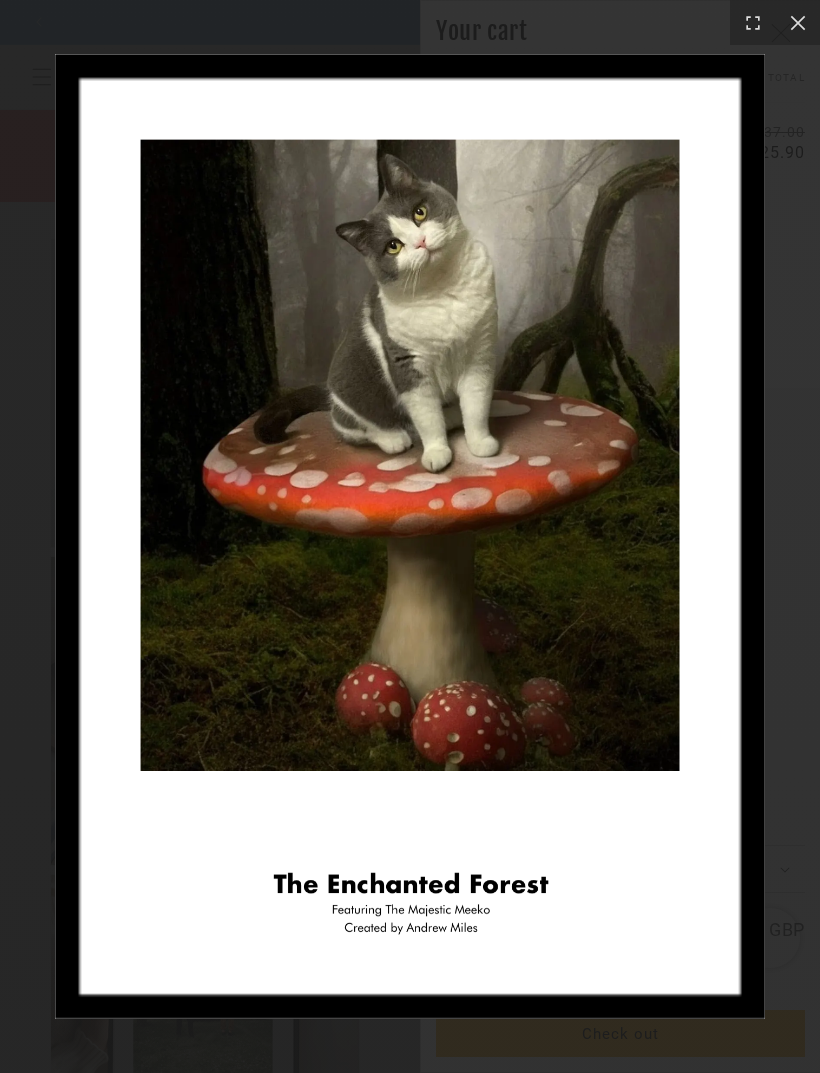 scroll, scrollTop: 0, scrollLeft: 1212, axis: horizontal 